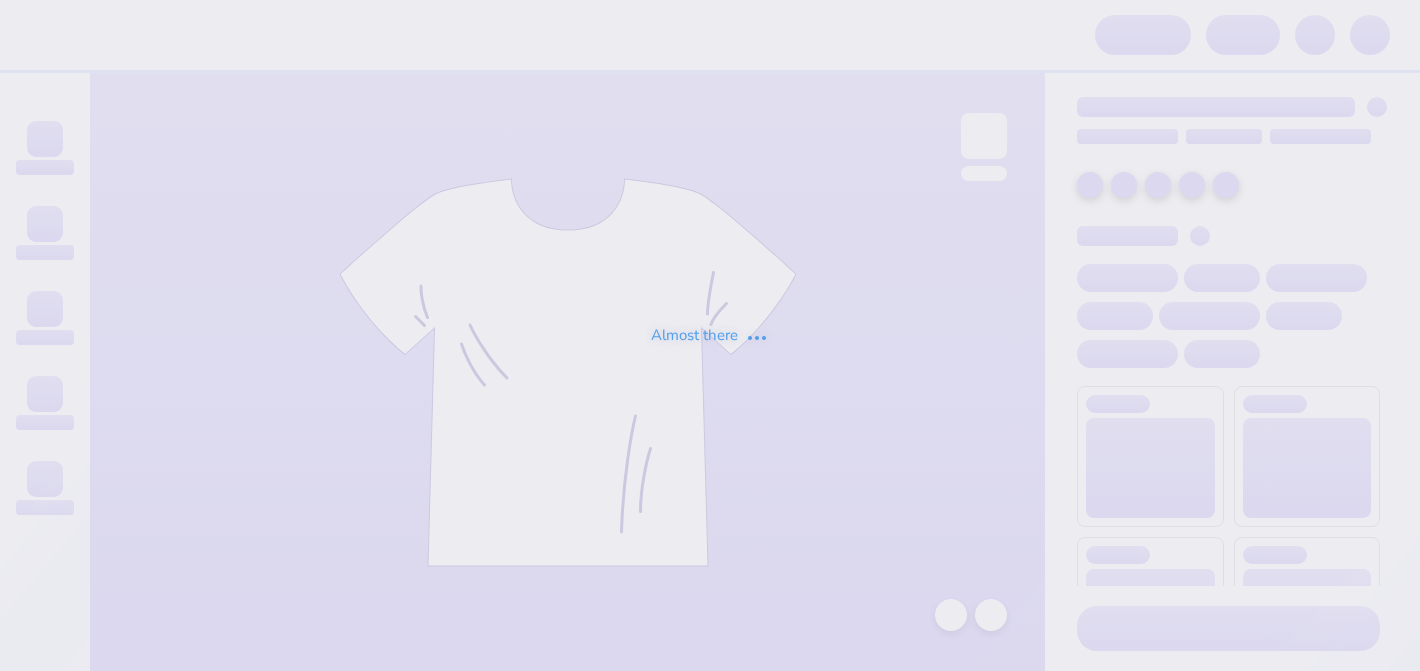 scroll, scrollTop: 0, scrollLeft: 0, axis: both 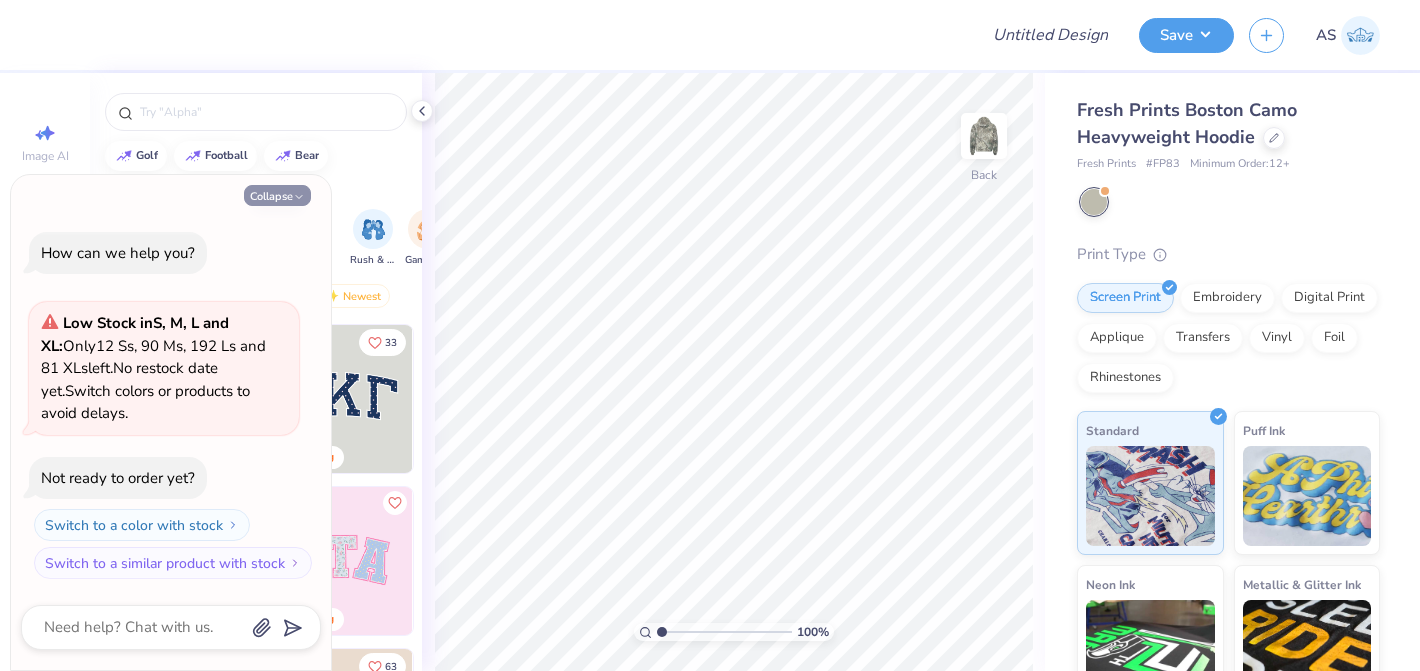click on "Collapse" at bounding box center (277, 195) 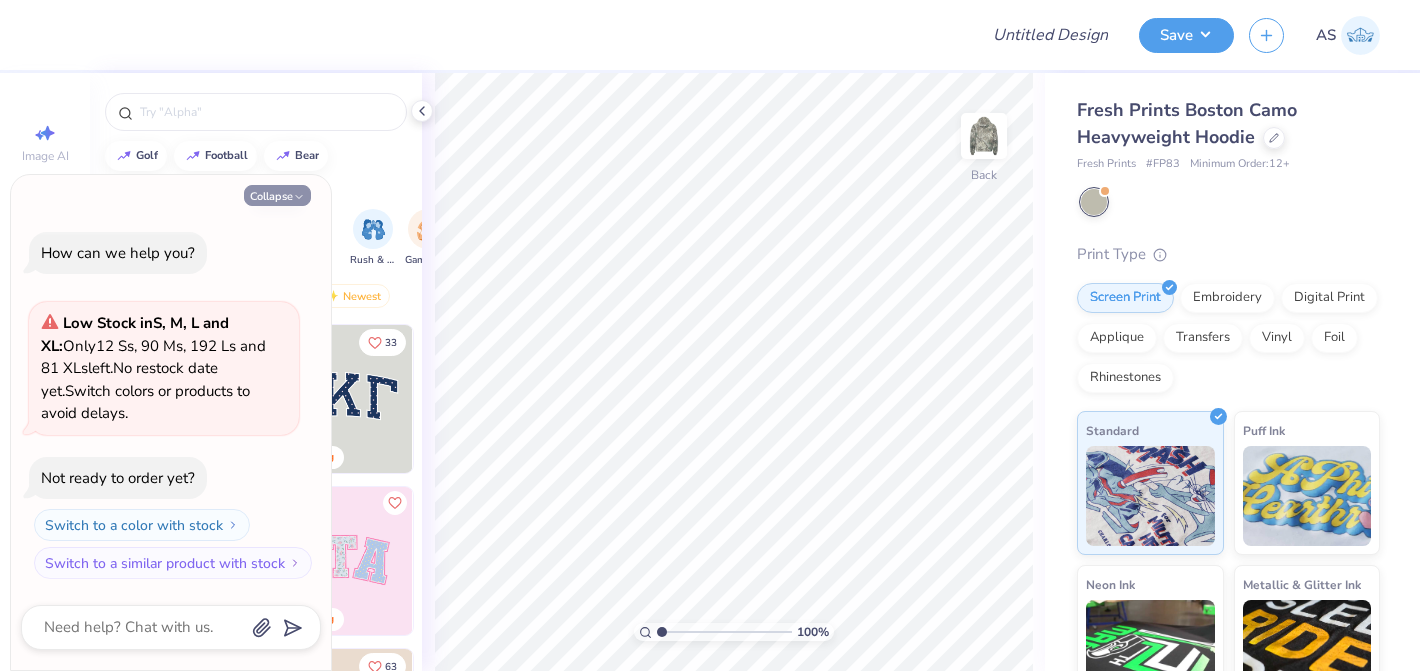 type on "x" 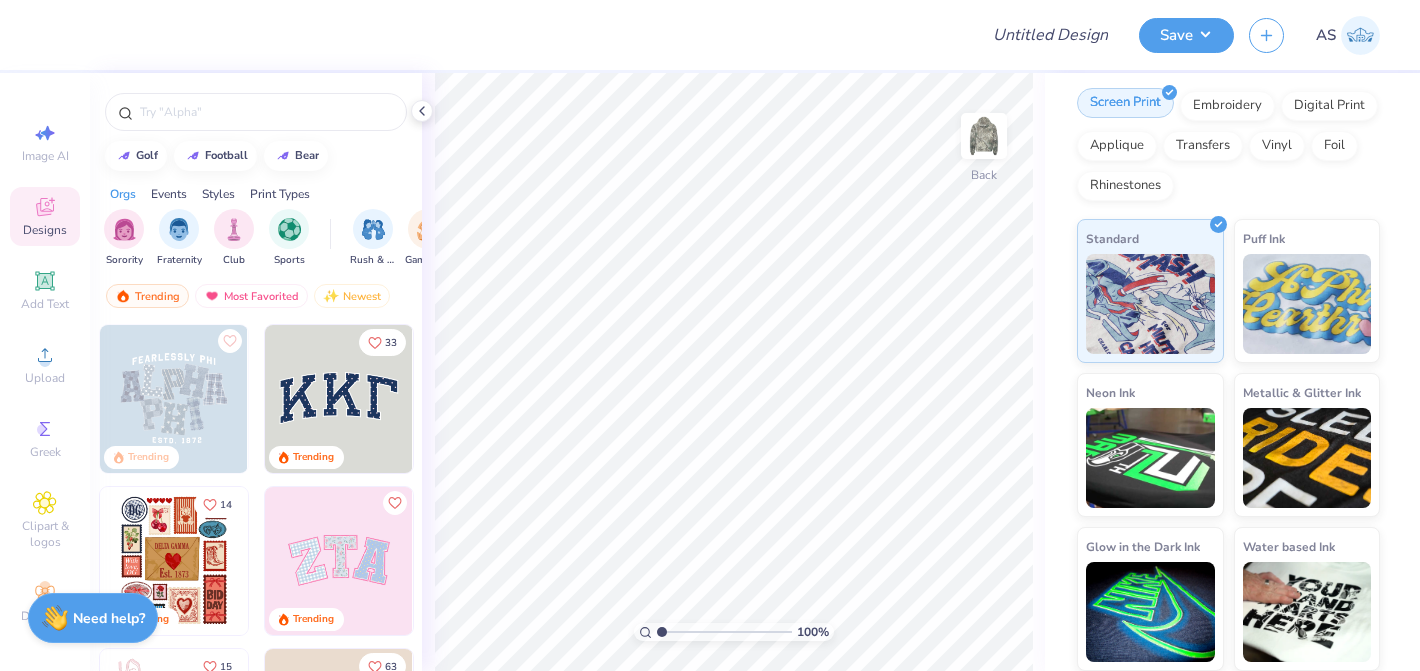 scroll, scrollTop: 0, scrollLeft: 0, axis: both 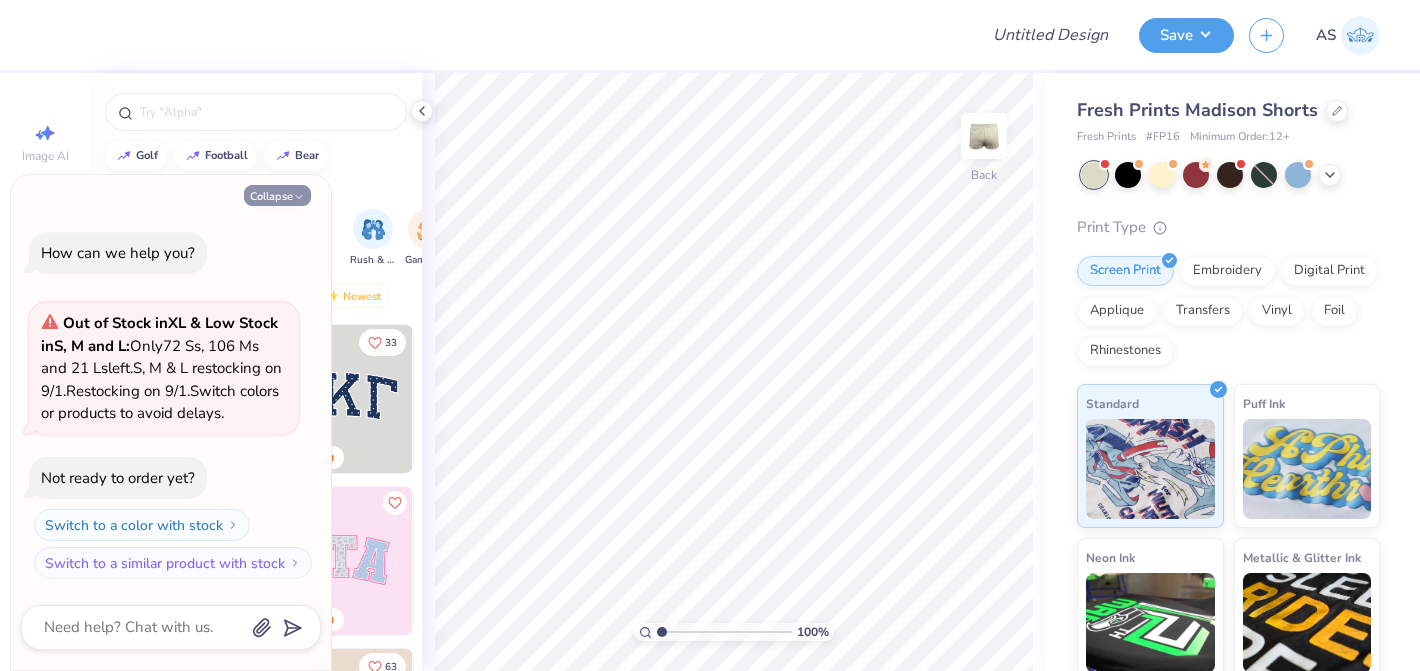 click on "Collapse" at bounding box center [277, 195] 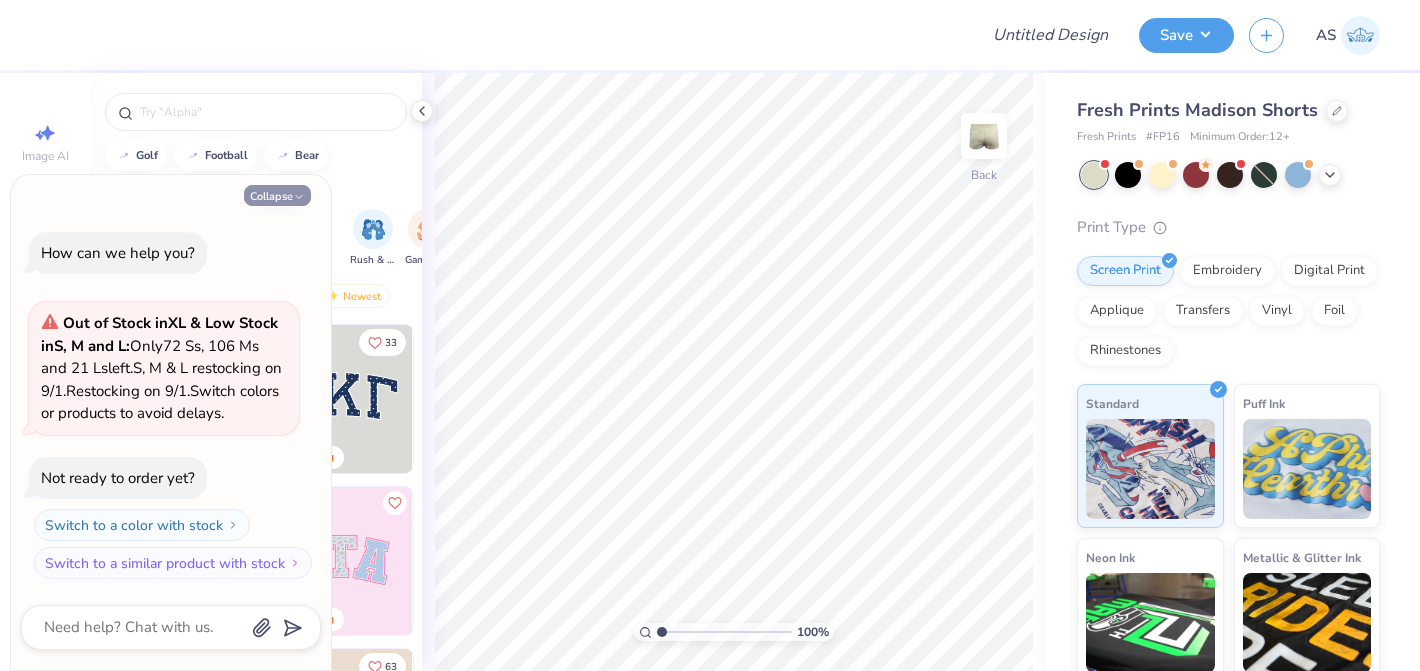 type on "x" 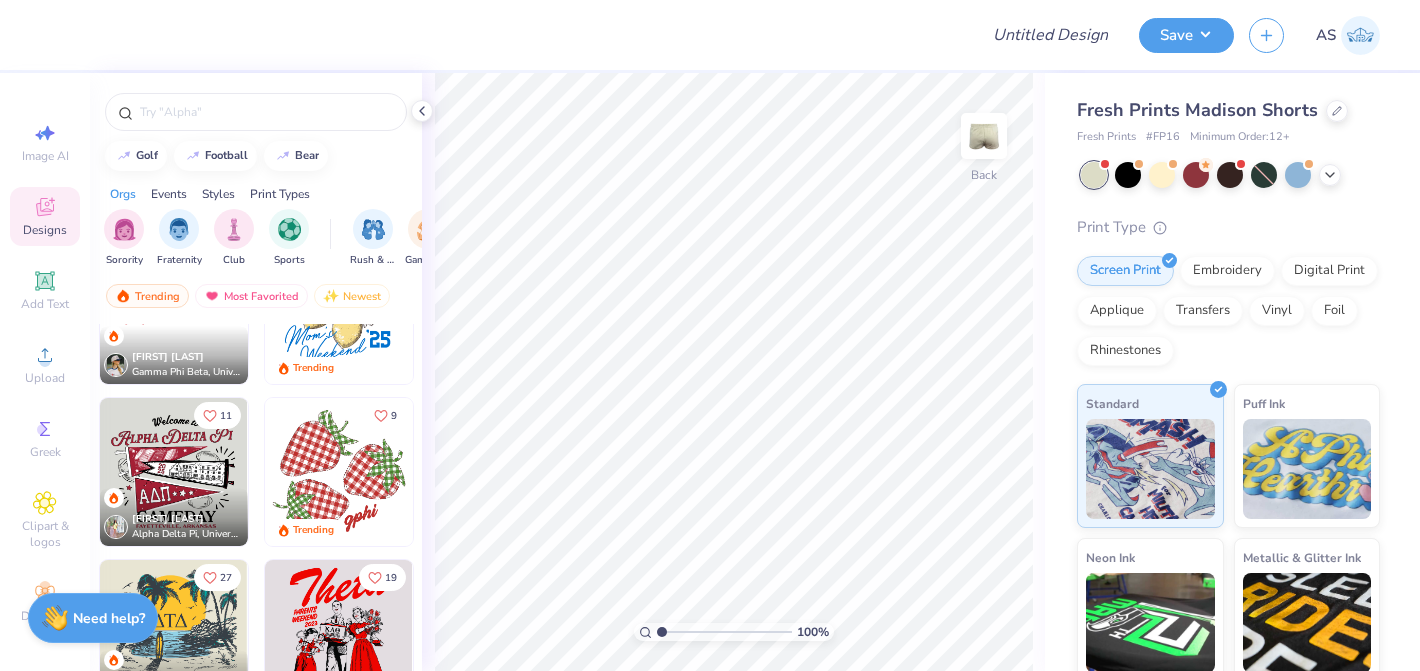 scroll, scrollTop: 3396, scrollLeft: 0, axis: vertical 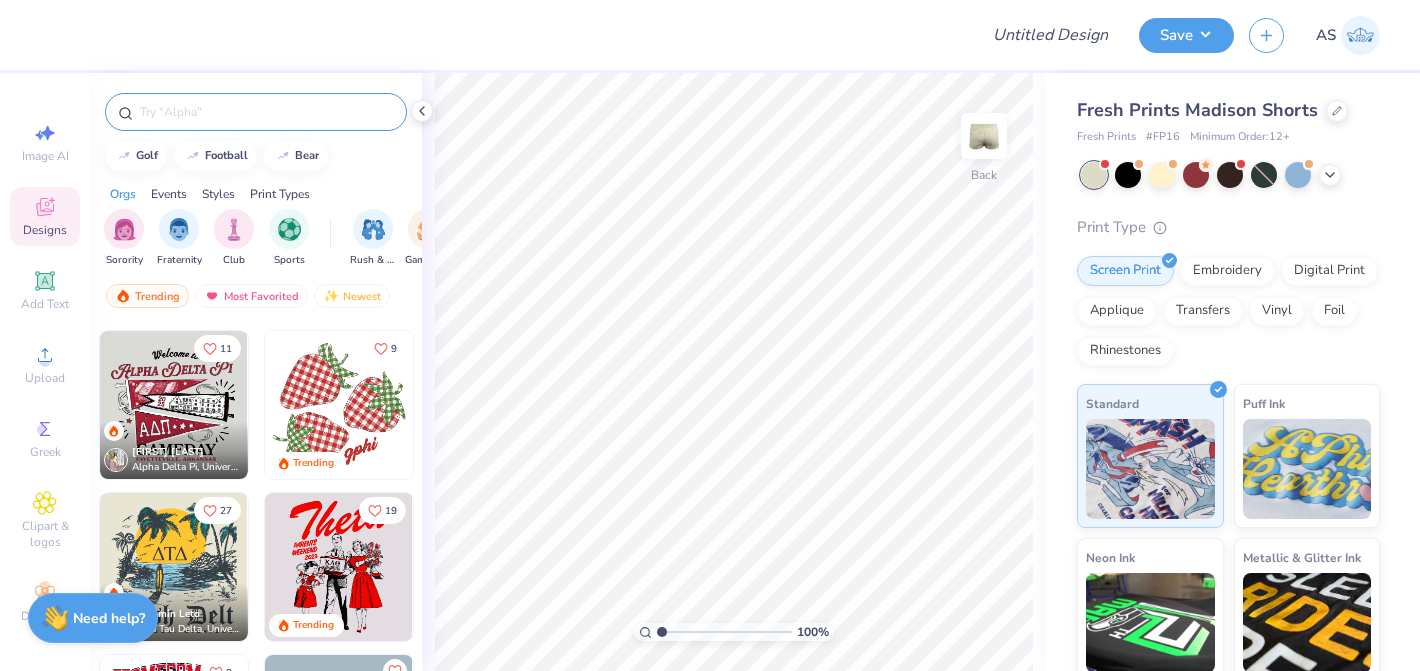 click at bounding box center [266, 112] 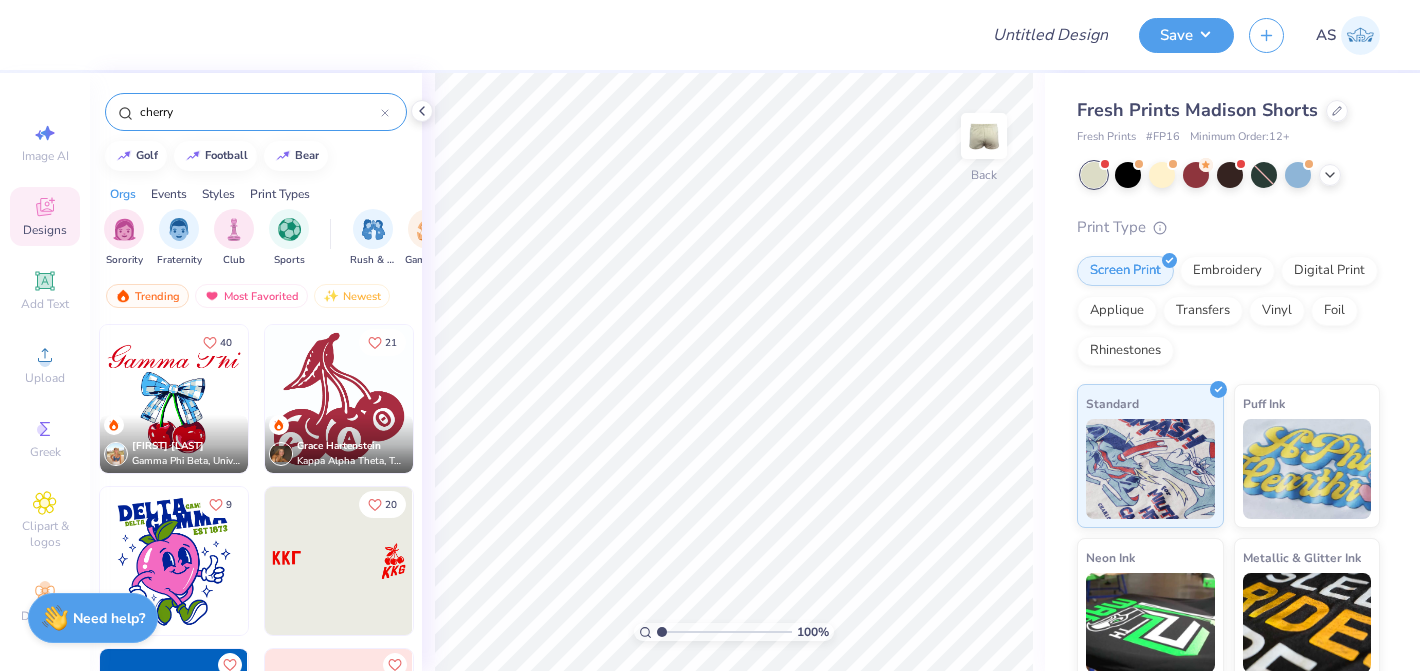 type on "cherry" 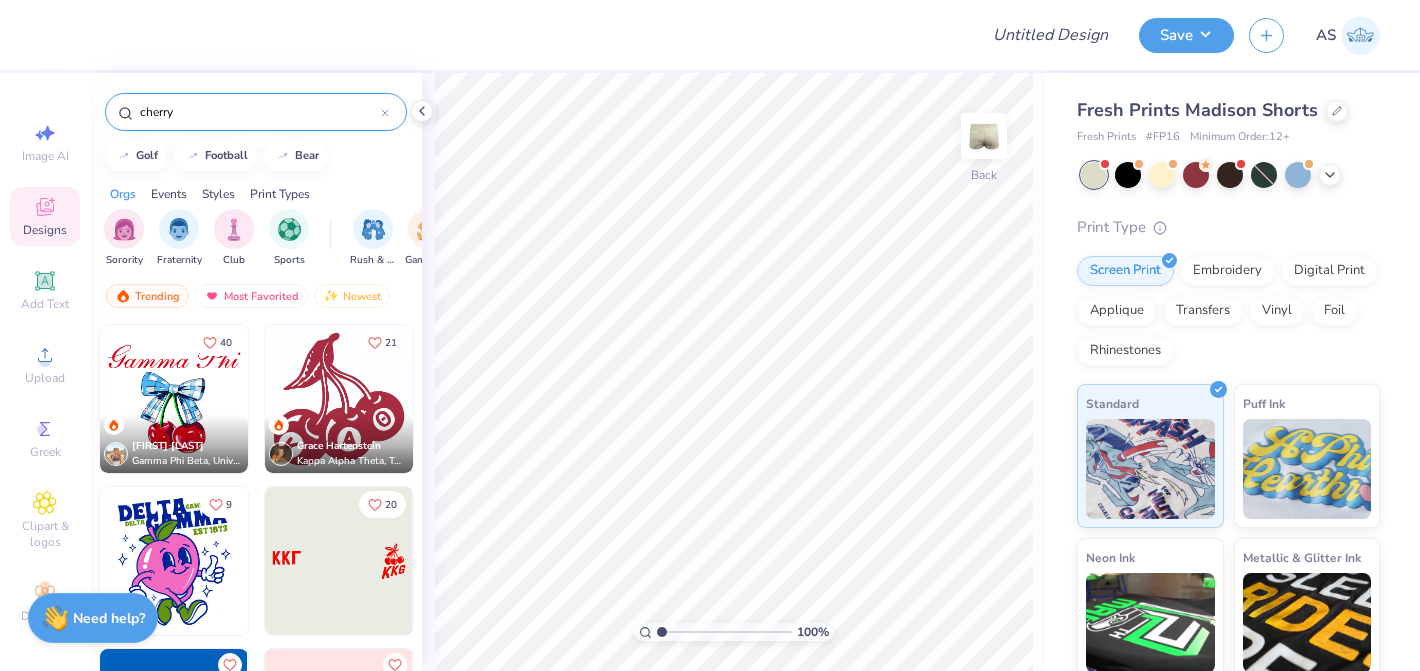 click at bounding box center (339, 399) 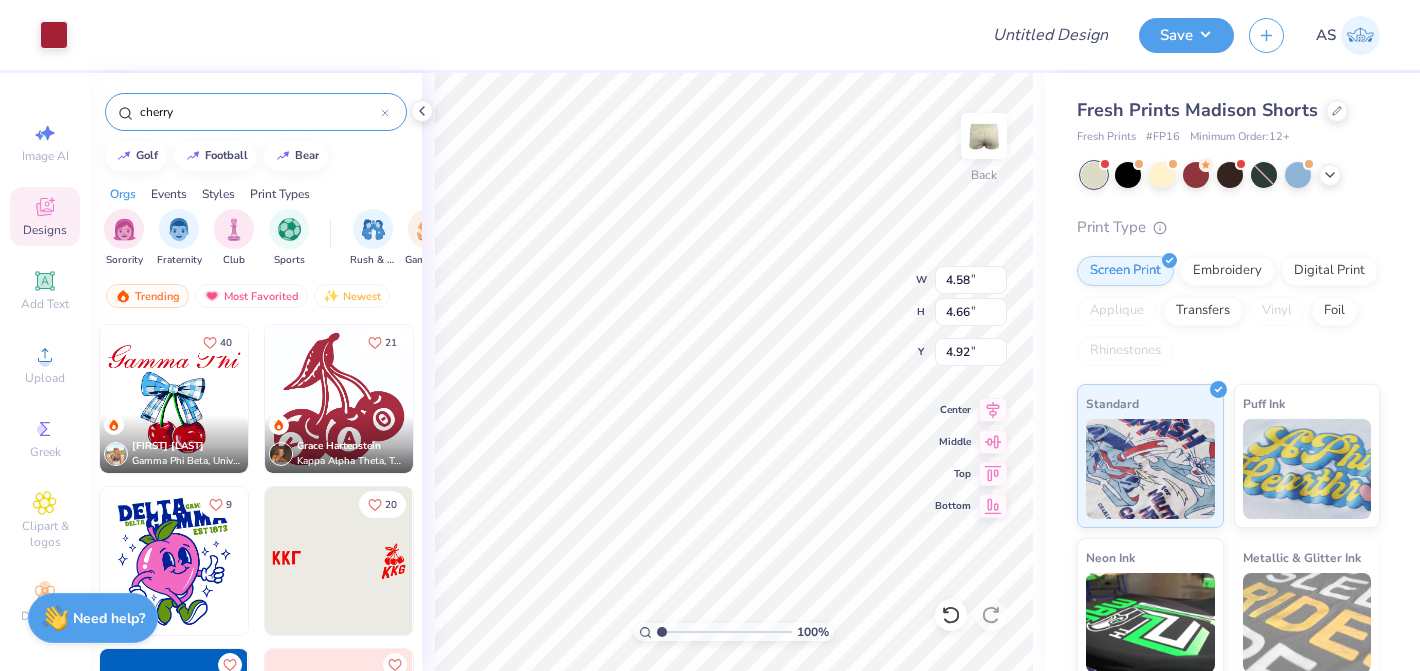 type on "4.96" 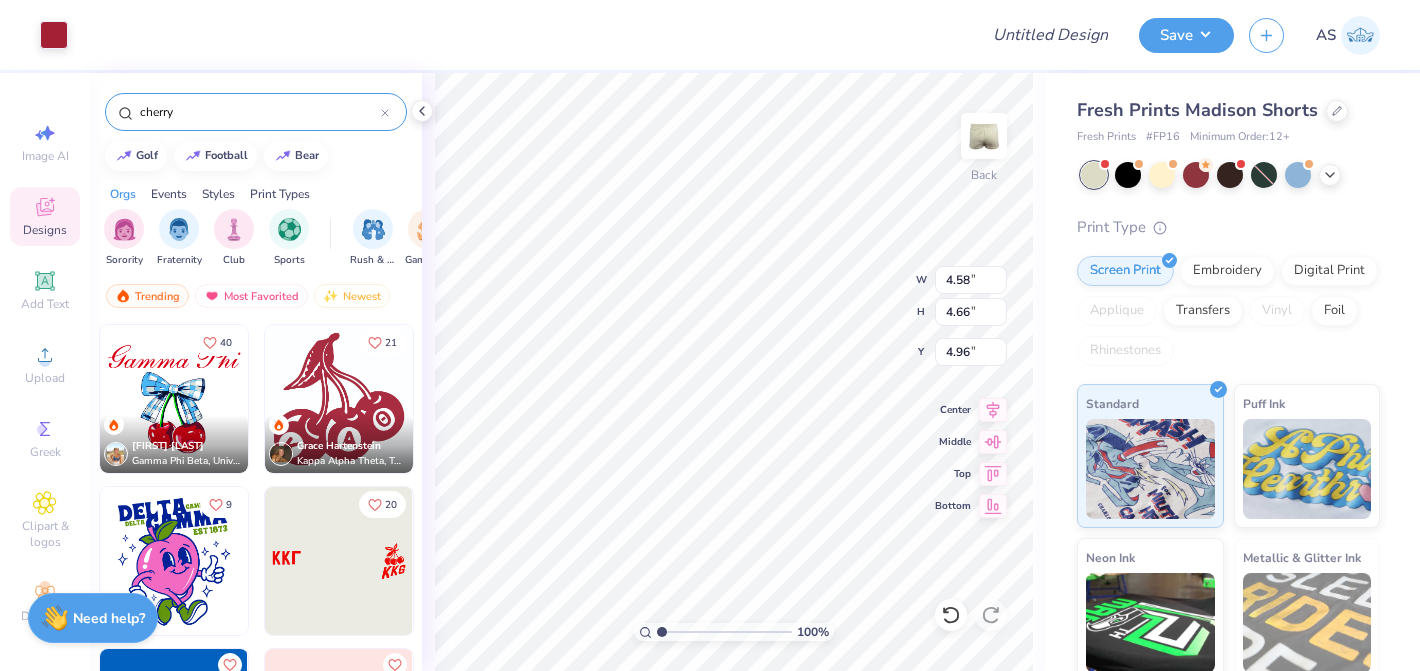 type on "4.33" 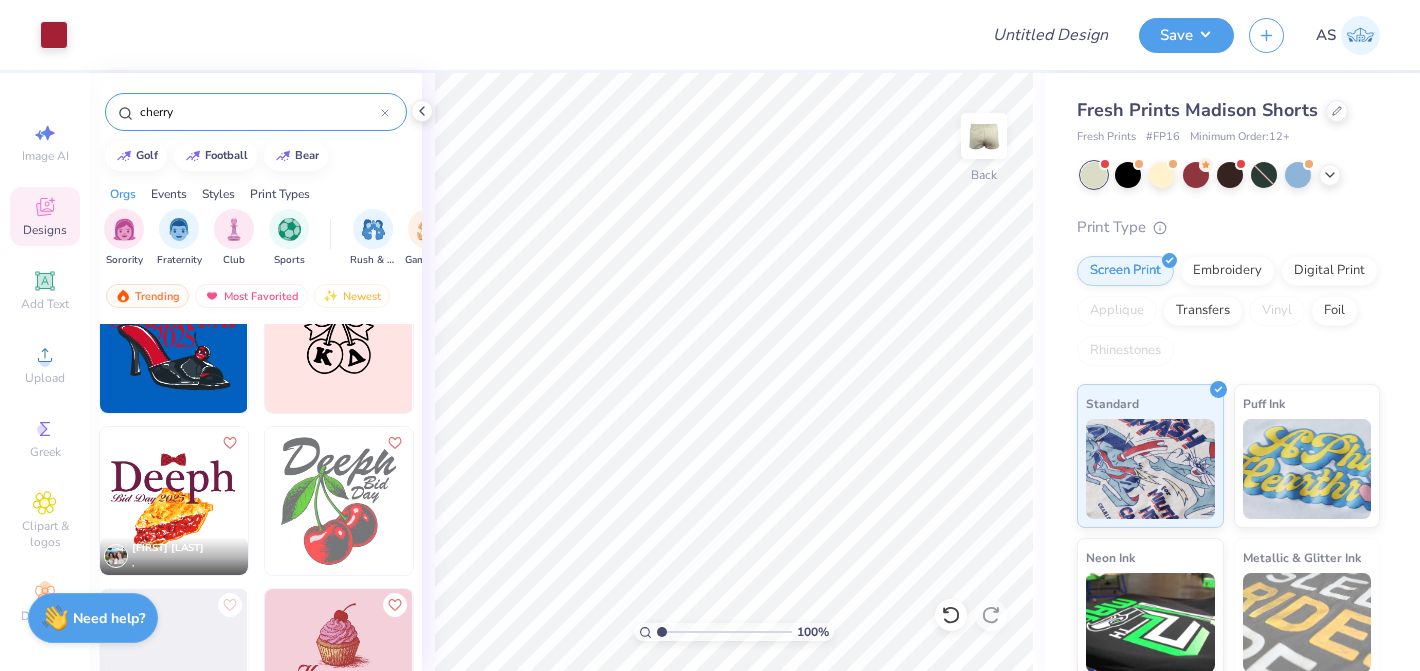 scroll, scrollTop: 453, scrollLeft: 0, axis: vertical 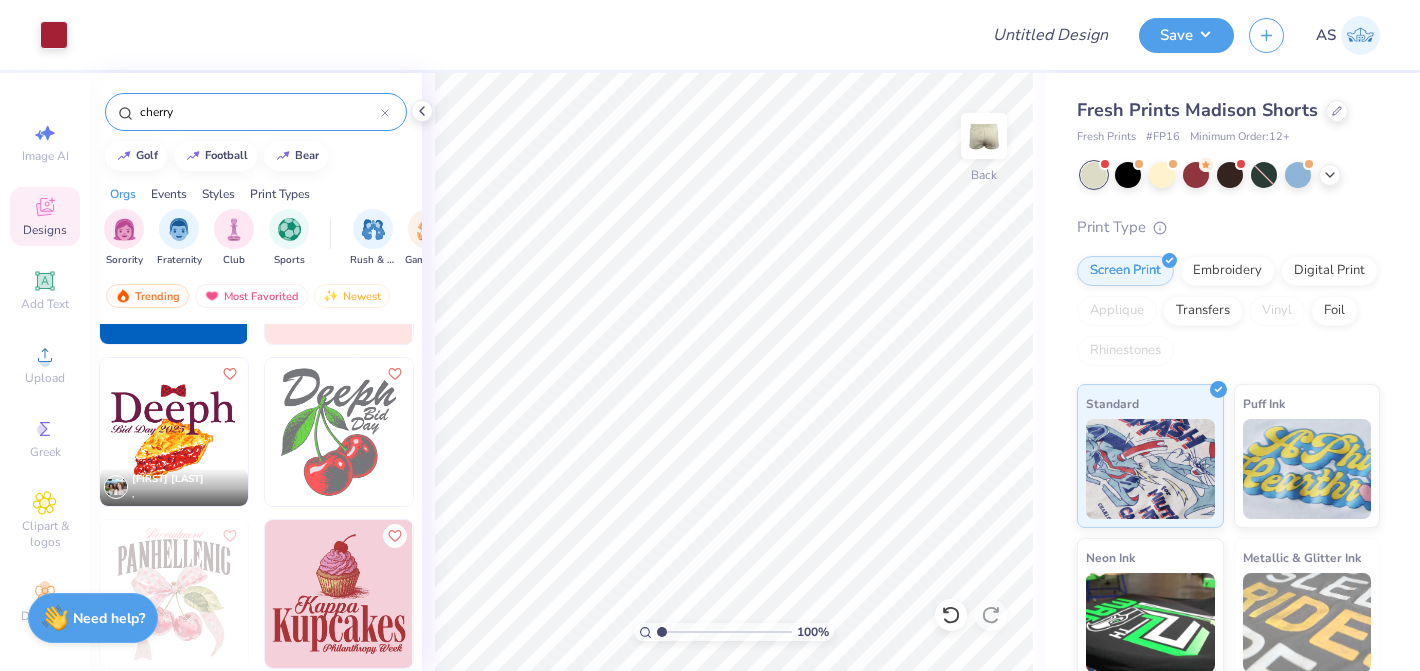 click at bounding box center (339, 432) 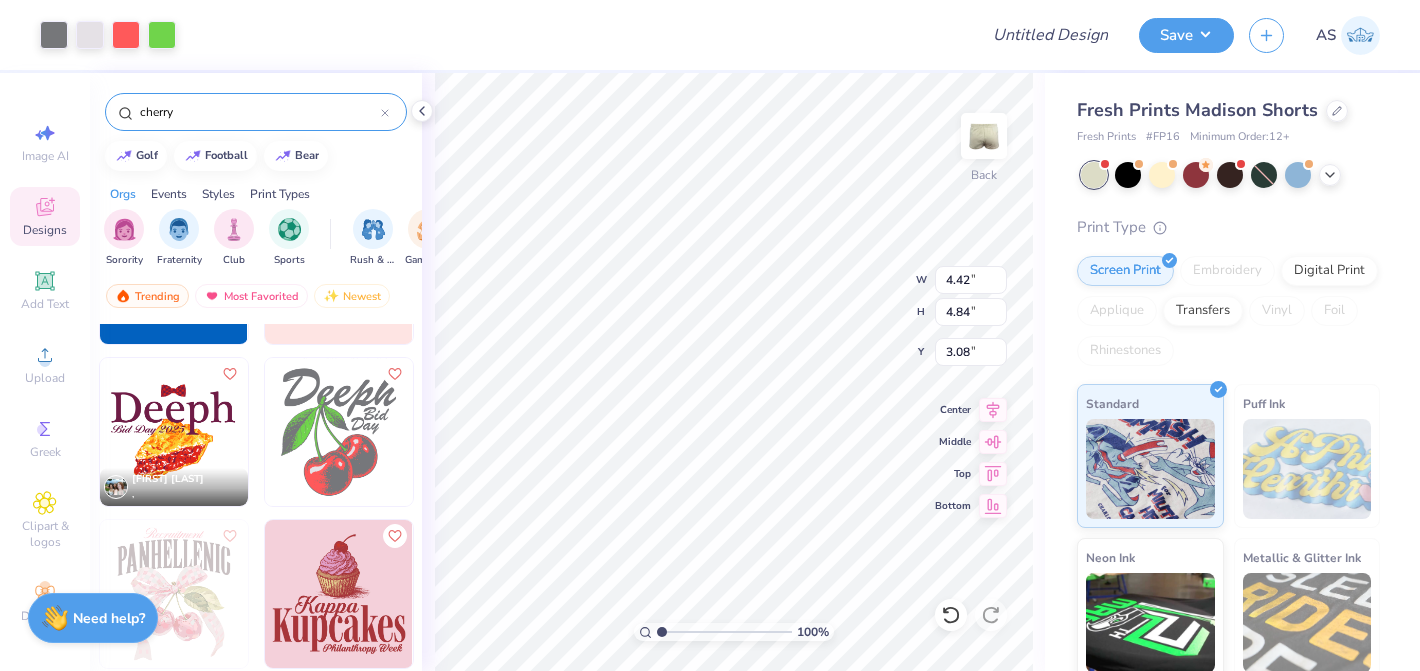 type on "4.58" 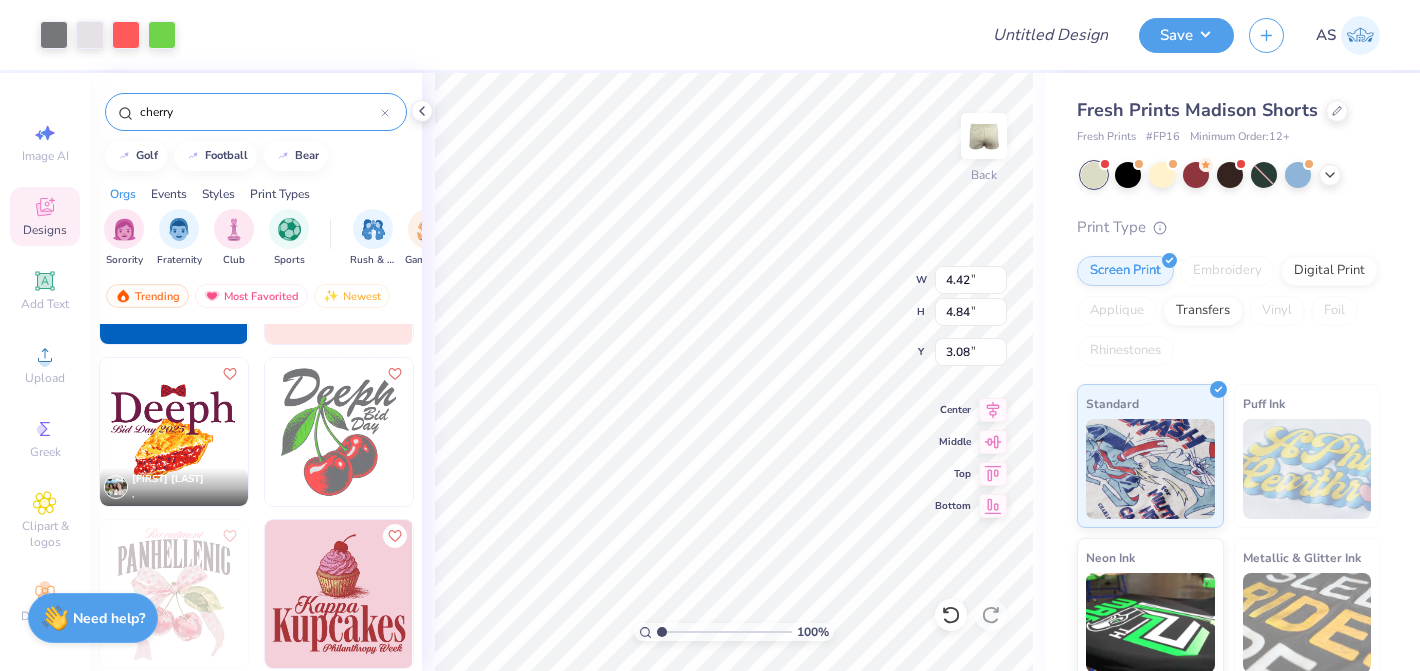 type on "4.66" 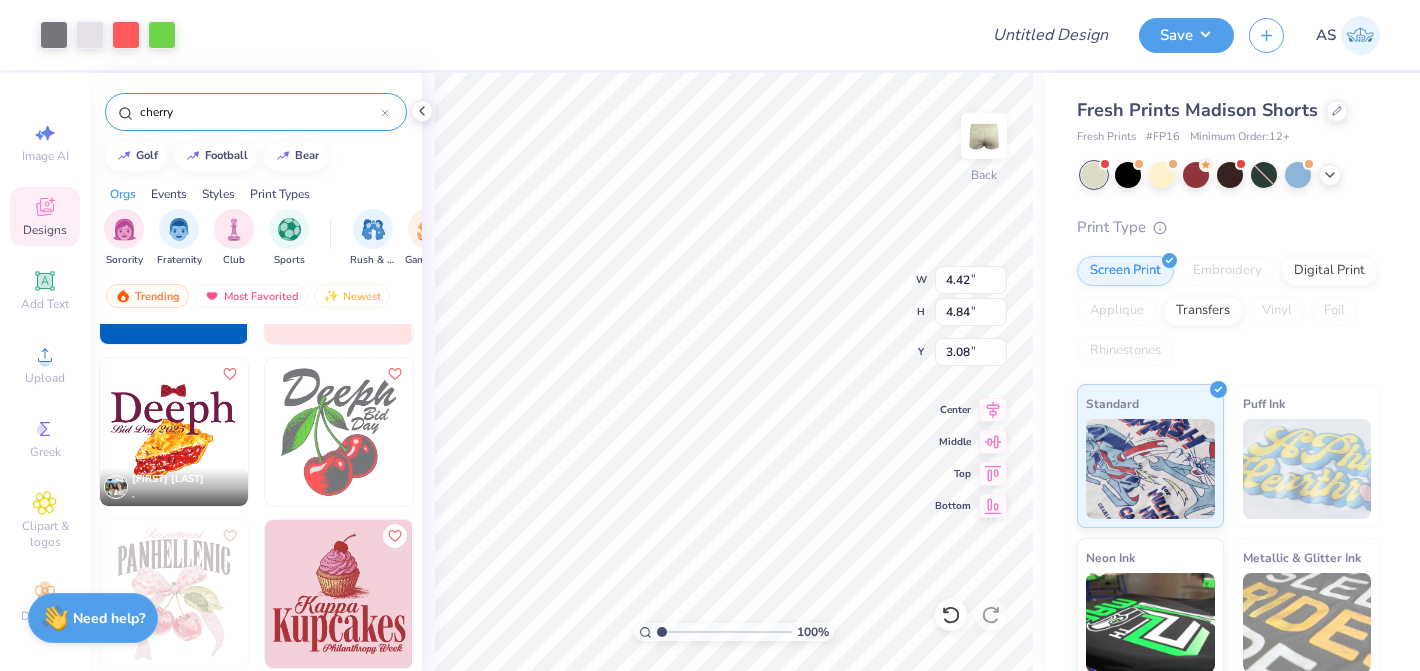 type on "4.33" 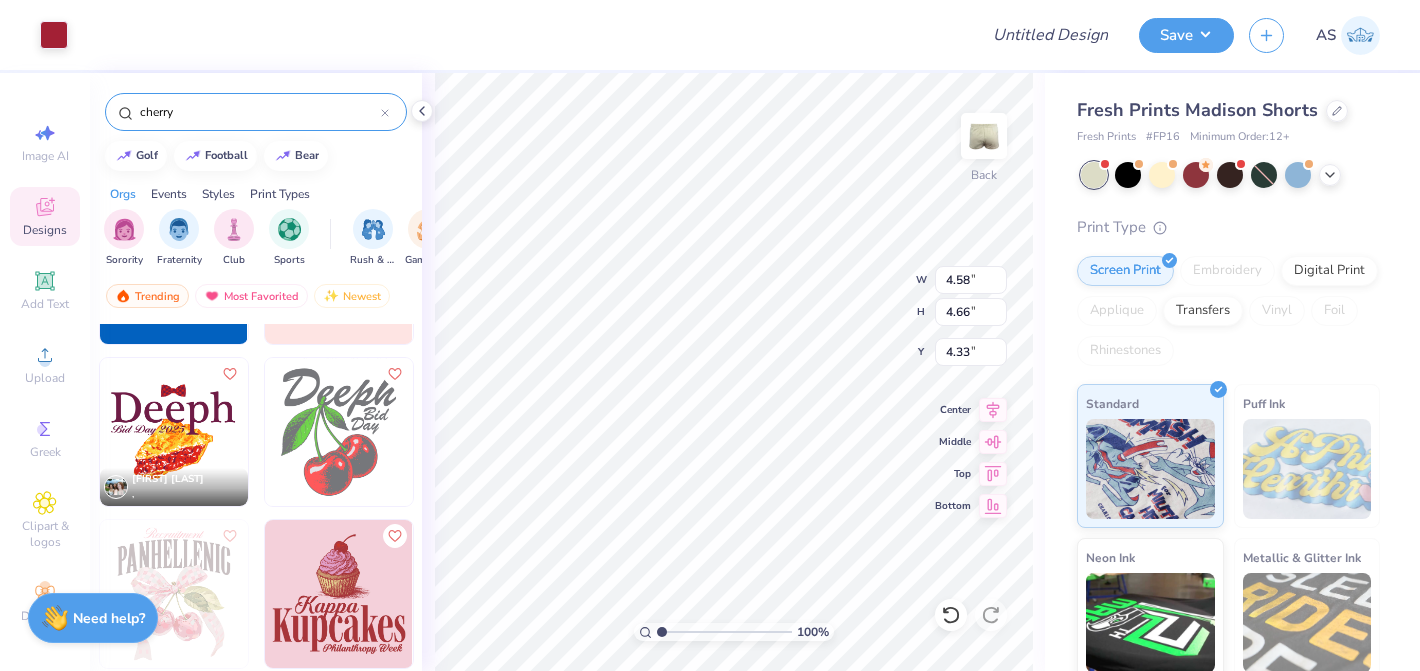 click on "Art colors Design Title Save AS Image AI Designs Add Text Upload Greek Clipart & logos Decorate cherry golf football bear Orgs Events Styles Print Types Sorority Fraternity Club Sports Rush & Bid Game Day Parent's Weekend PR & General Philanthropy Big Little Reveal Retreat Date Parties & Socials Spring Break Greek Week Formal & Semi Holidays Graduation Founder’s Day Classic Minimalist Varsity Y2K Typography Handdrawn Cartoons Grunge 80s & 90s 60s & 70s Embroidery Screen Print Applique Digital Print Patches Vinyl Transfers Trending Most Favorited Newest 9 20 [LAST] [FIRST] , 5 100 % Back W 4.58 4.58 " H 4.66 4.66 " Y 4.33 4.33 " Center Middle Top Bottom Fresh Prints Madison Shorts Fresh Prints # FP16 Minimum Order: 12 + Print Type Screen Print Embroidery Digital Print Applique Transfers Vinyl Foil Rhinestones Standard Puff Ink Neon Ink Metallic & Glitter Ink Glow in the Dark Ink Water based Ink Need help? Chat with us." at bounding box center (710, 335) 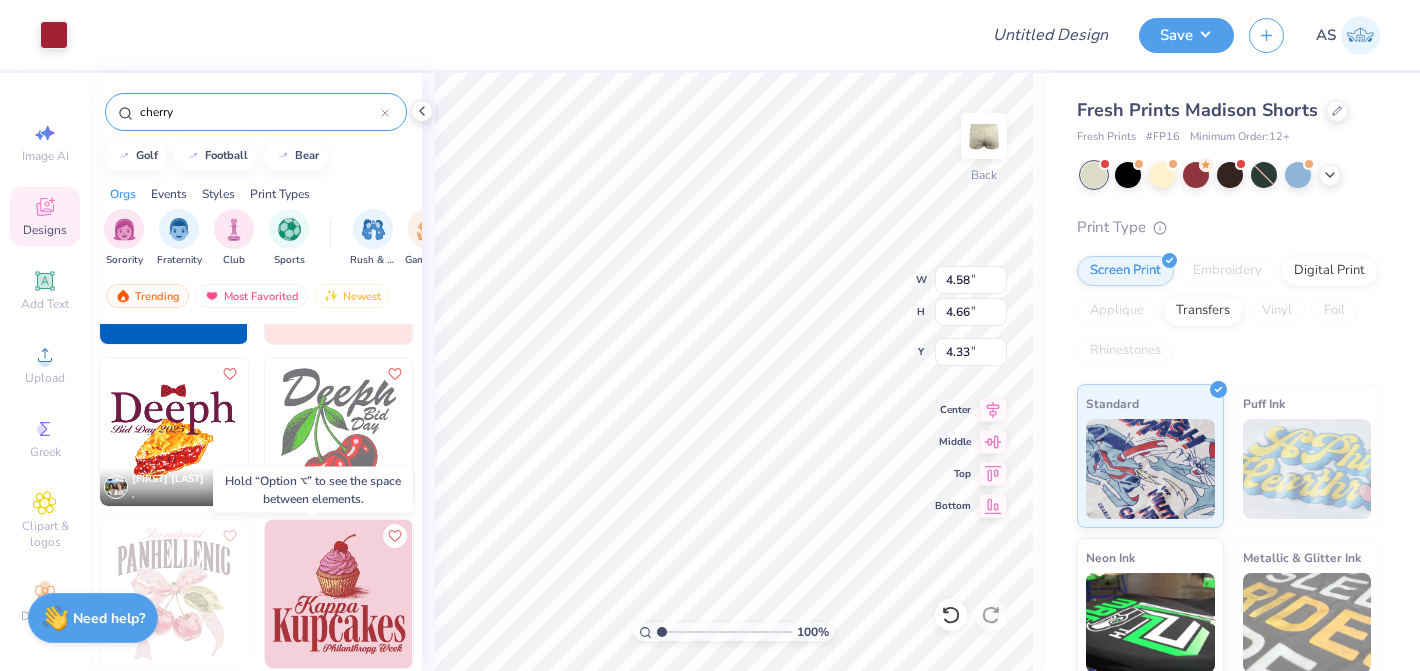 type on "4.42" 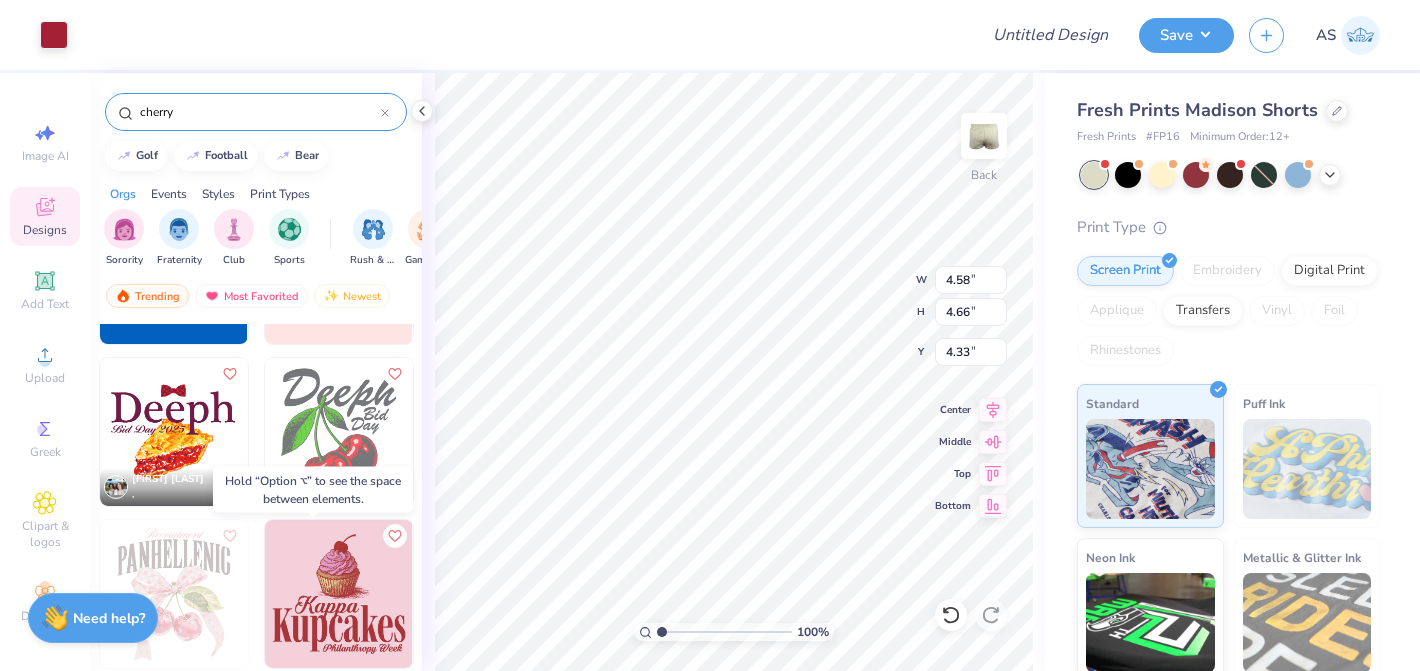 type on "4.84" 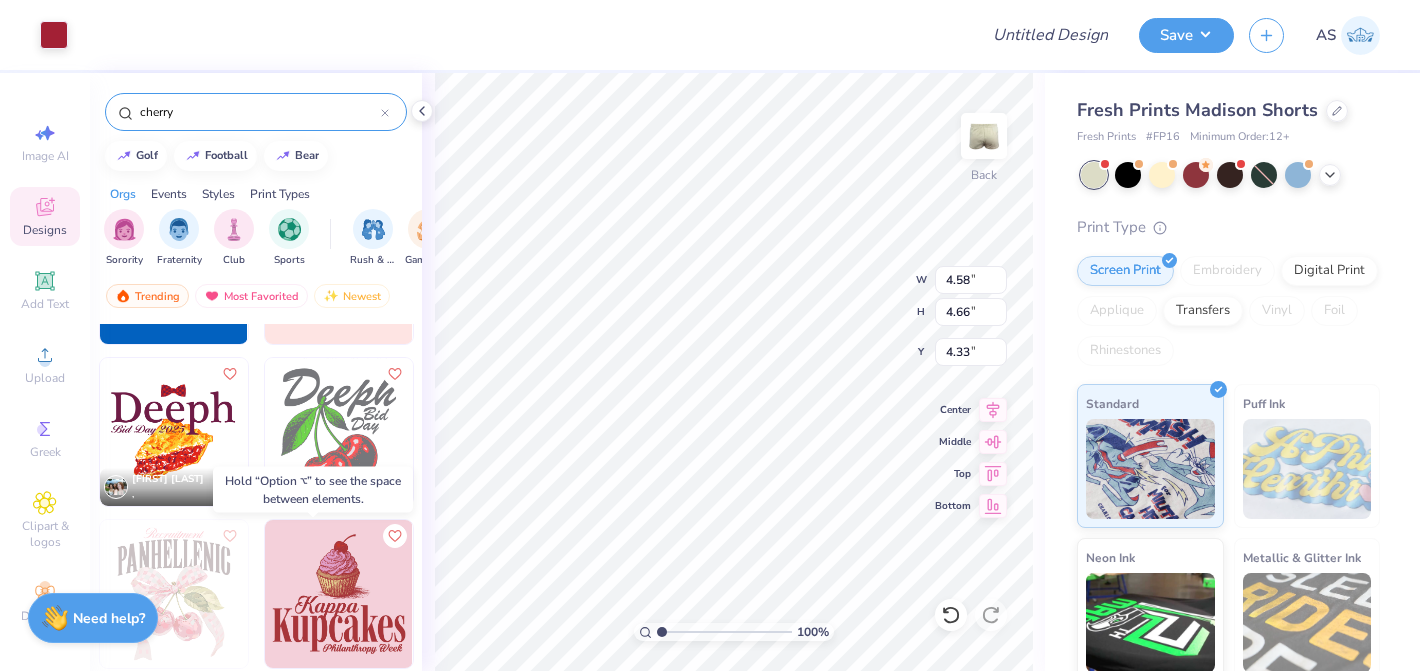 type on "3.08" 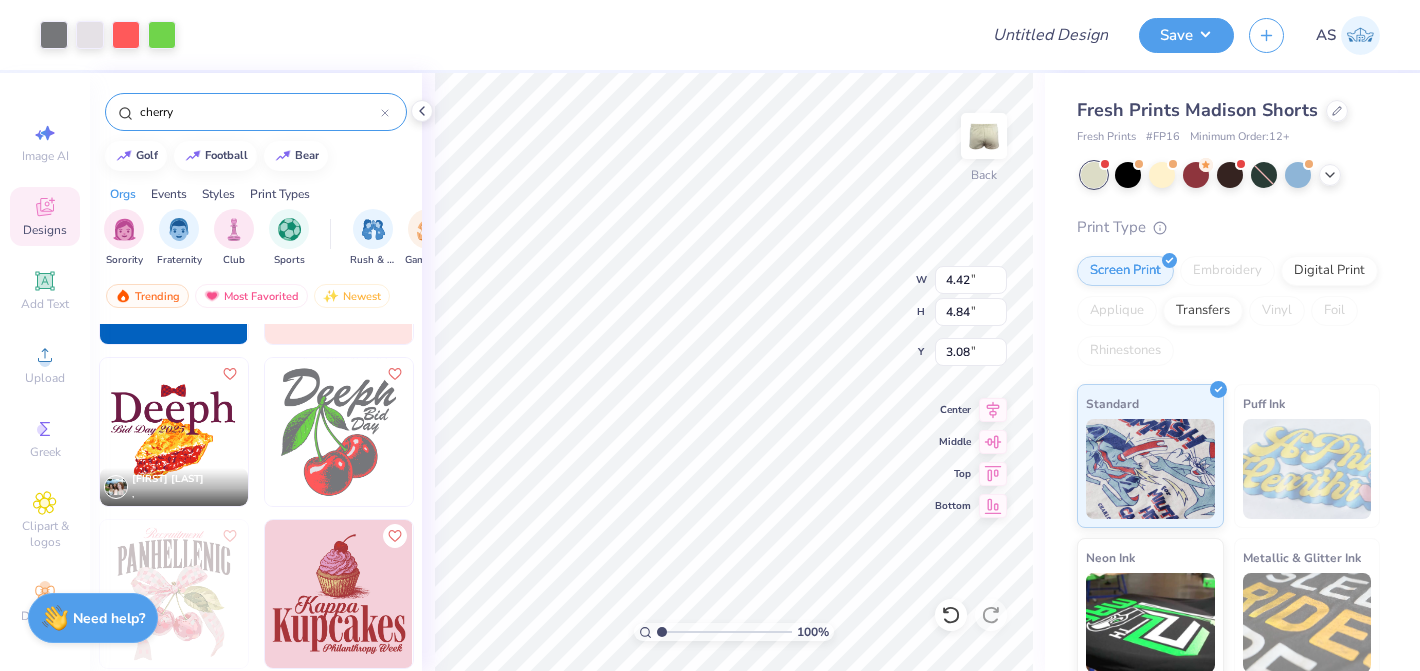 type on "4.58" 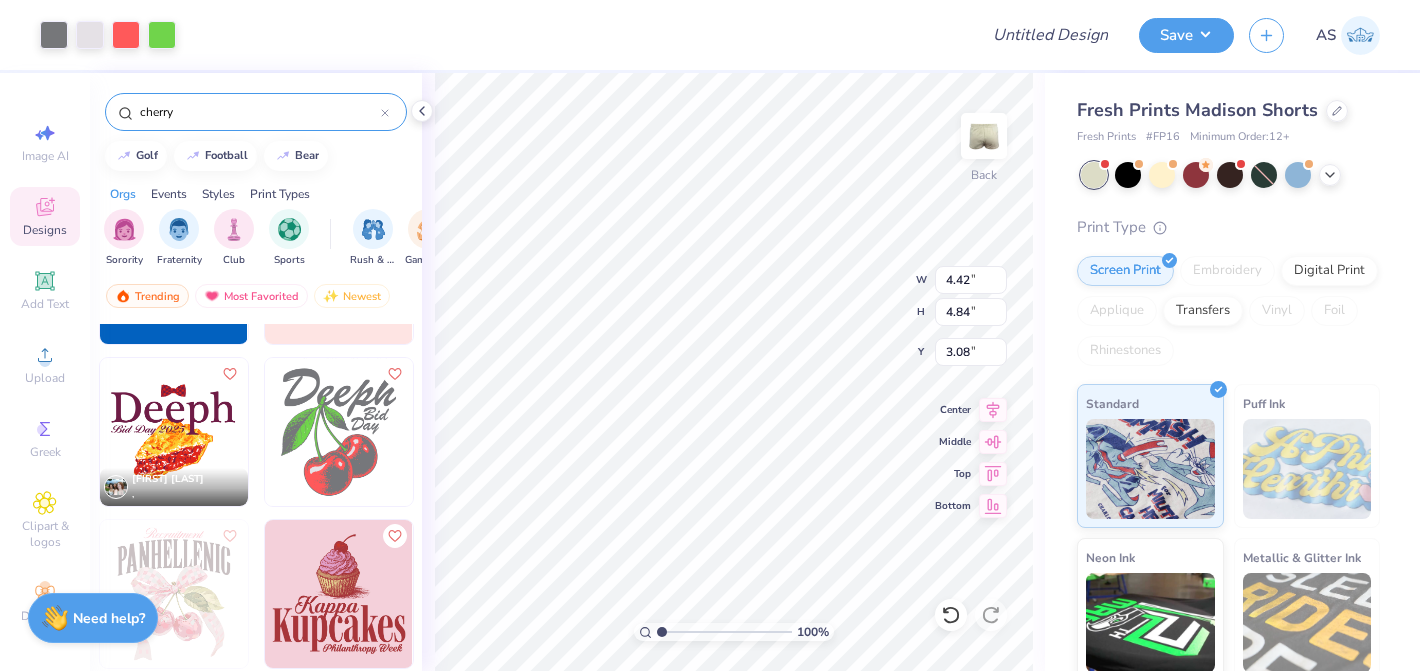 type on "4.66" 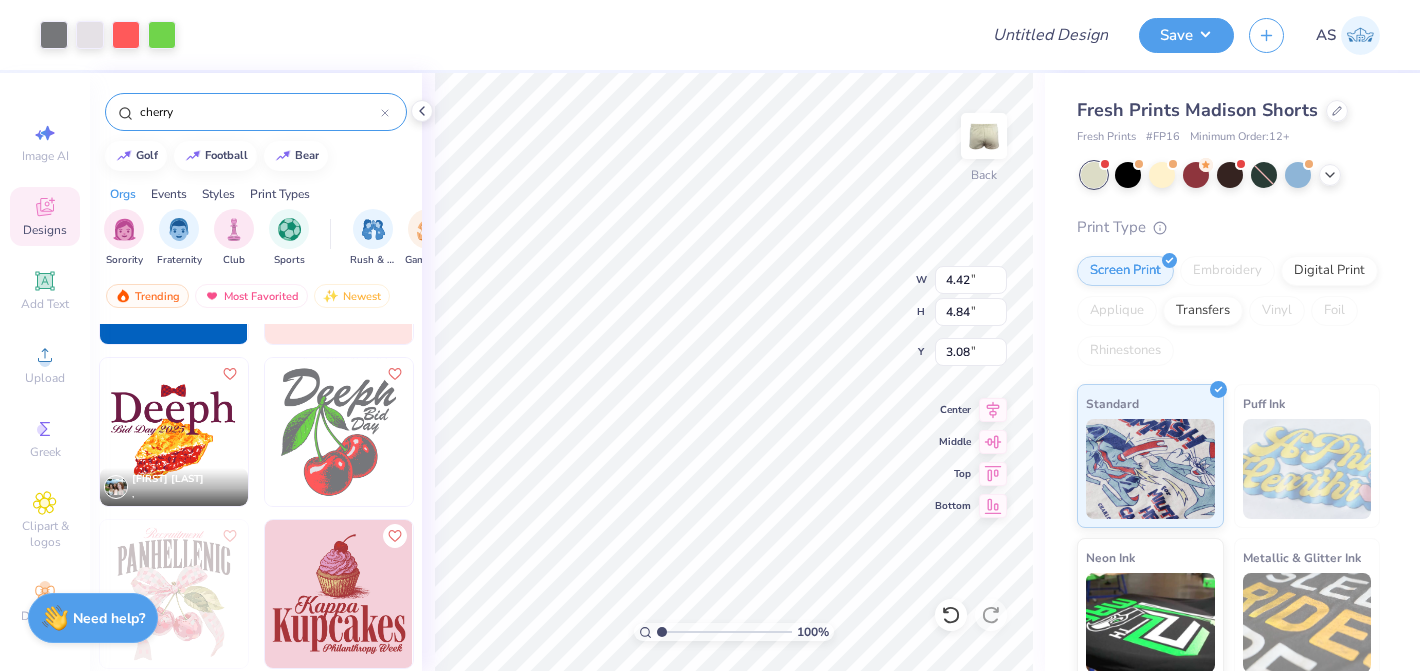 type on "4.33" 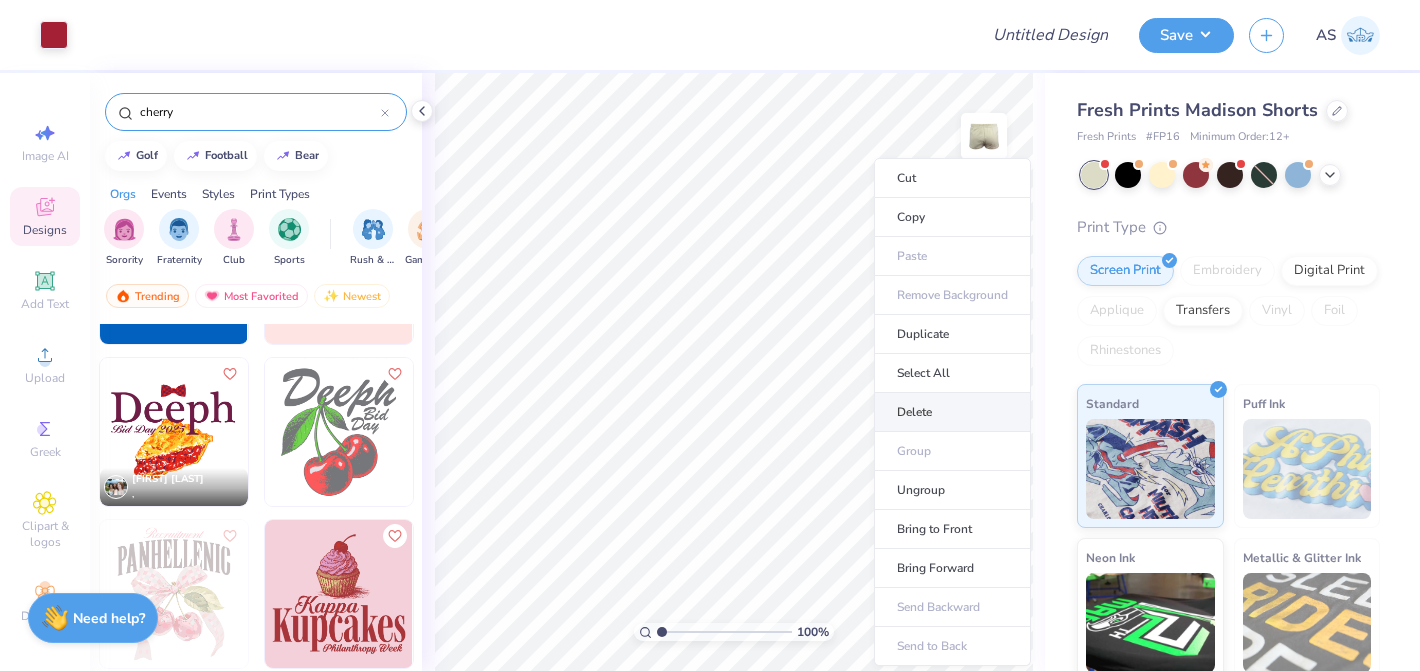 click on "Delete" at bounding box center [952, 412] 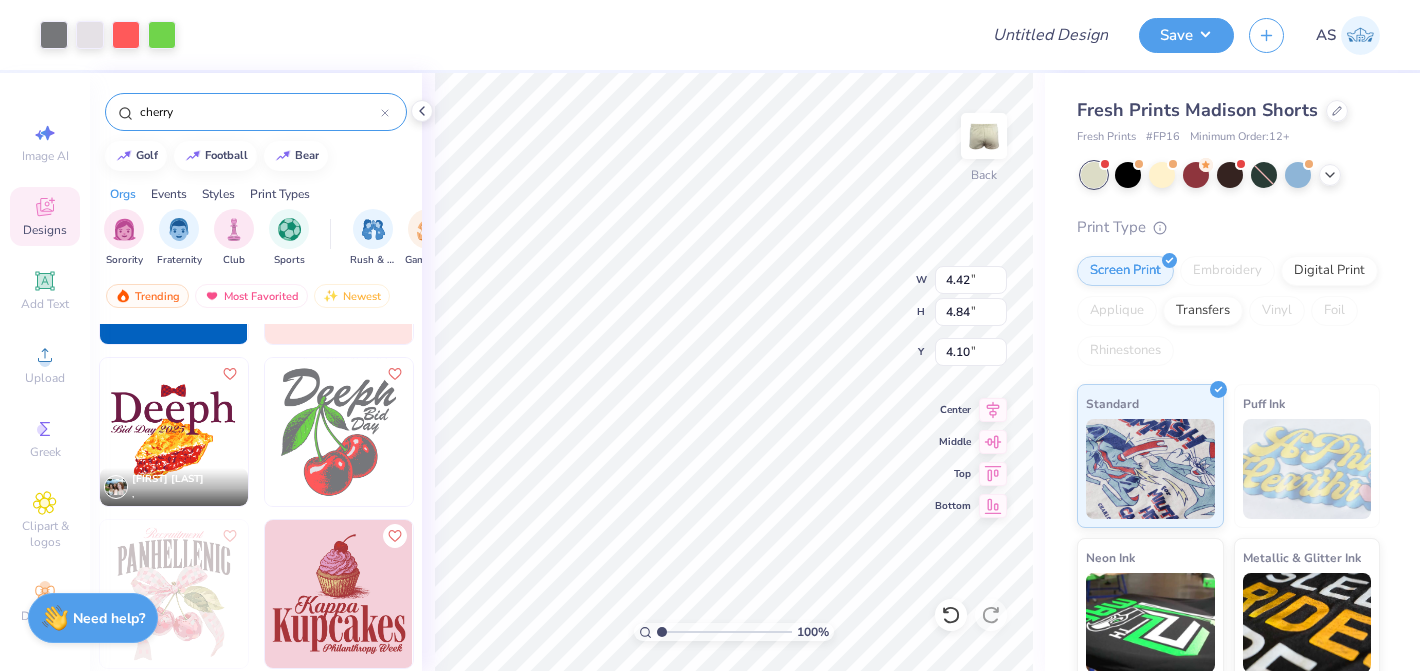 type on "4.10" 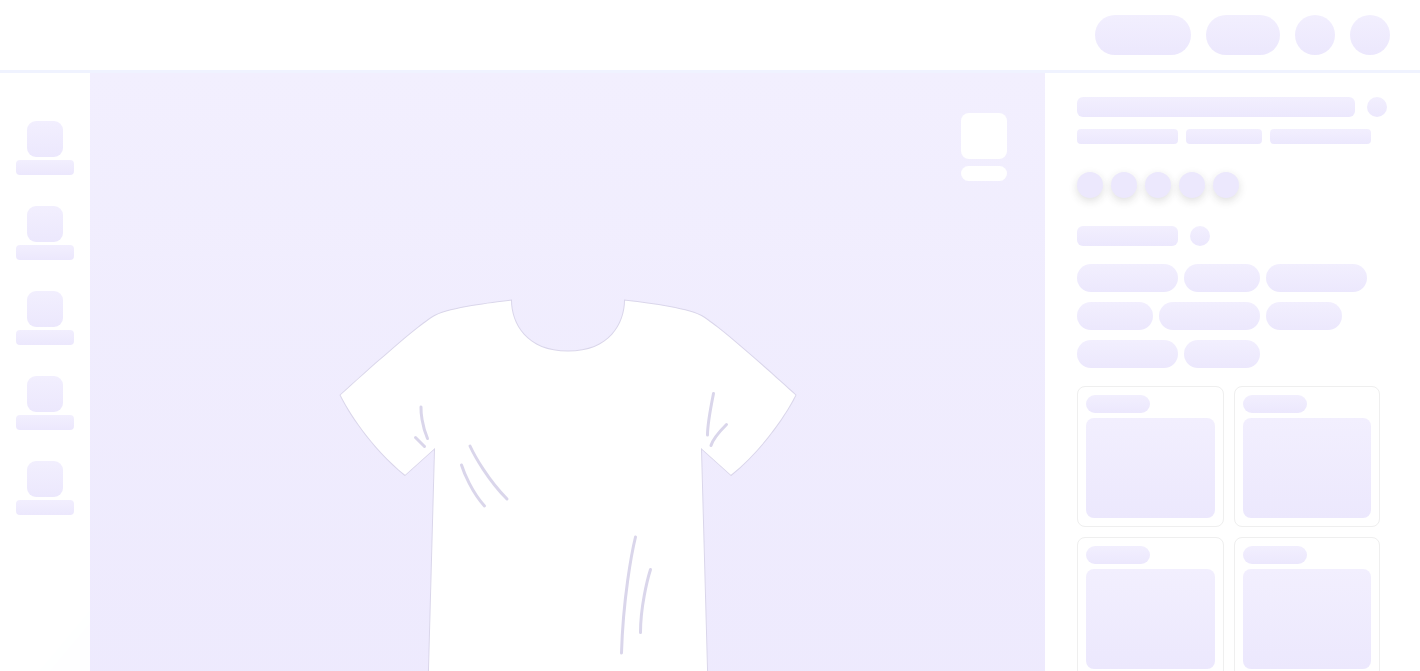 scroll, scrollTop: 0, scrollLeft: 0, axis: both 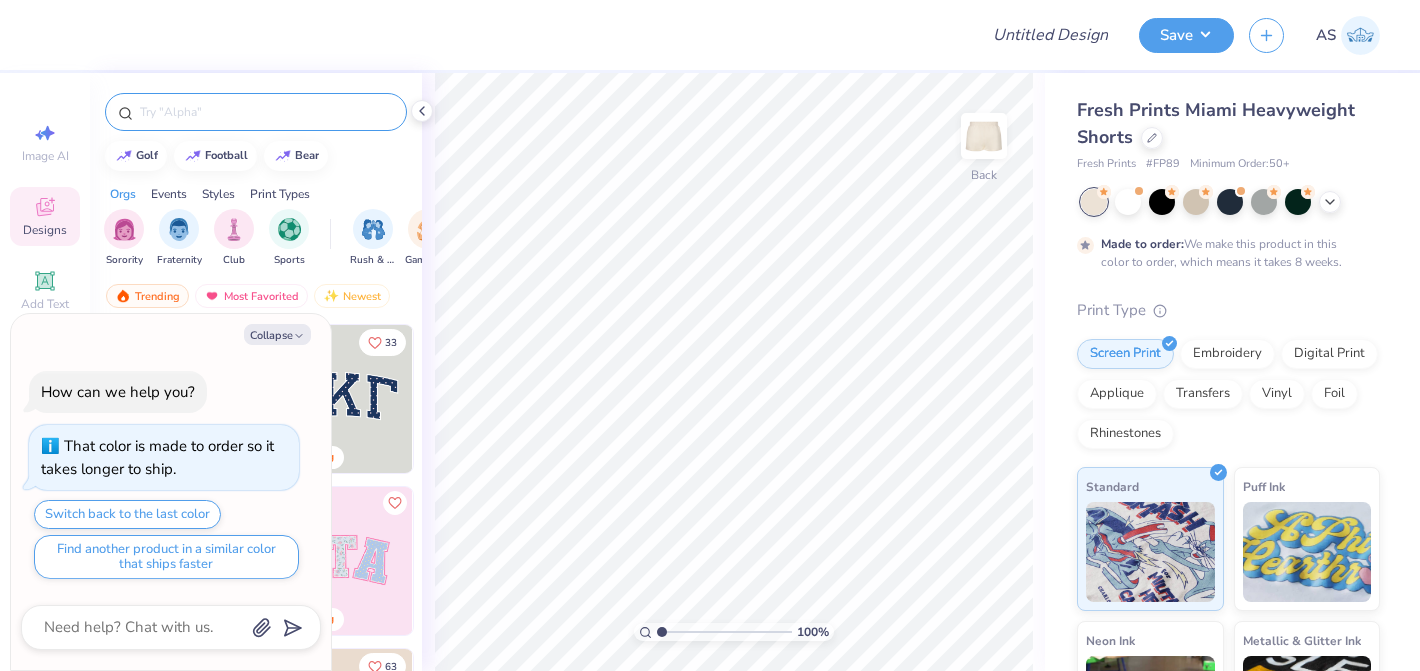 click at bounding box center (266, 112) 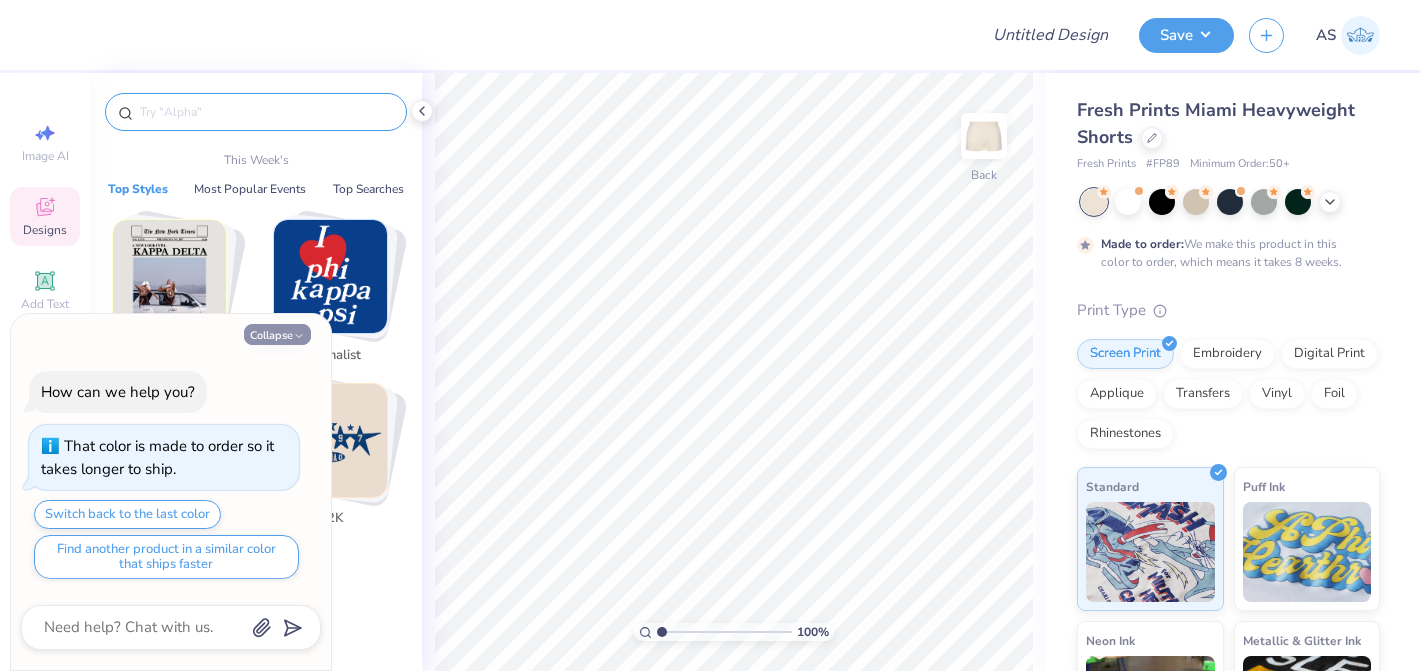 click on "Collapse" at bounding box center (277, 334) 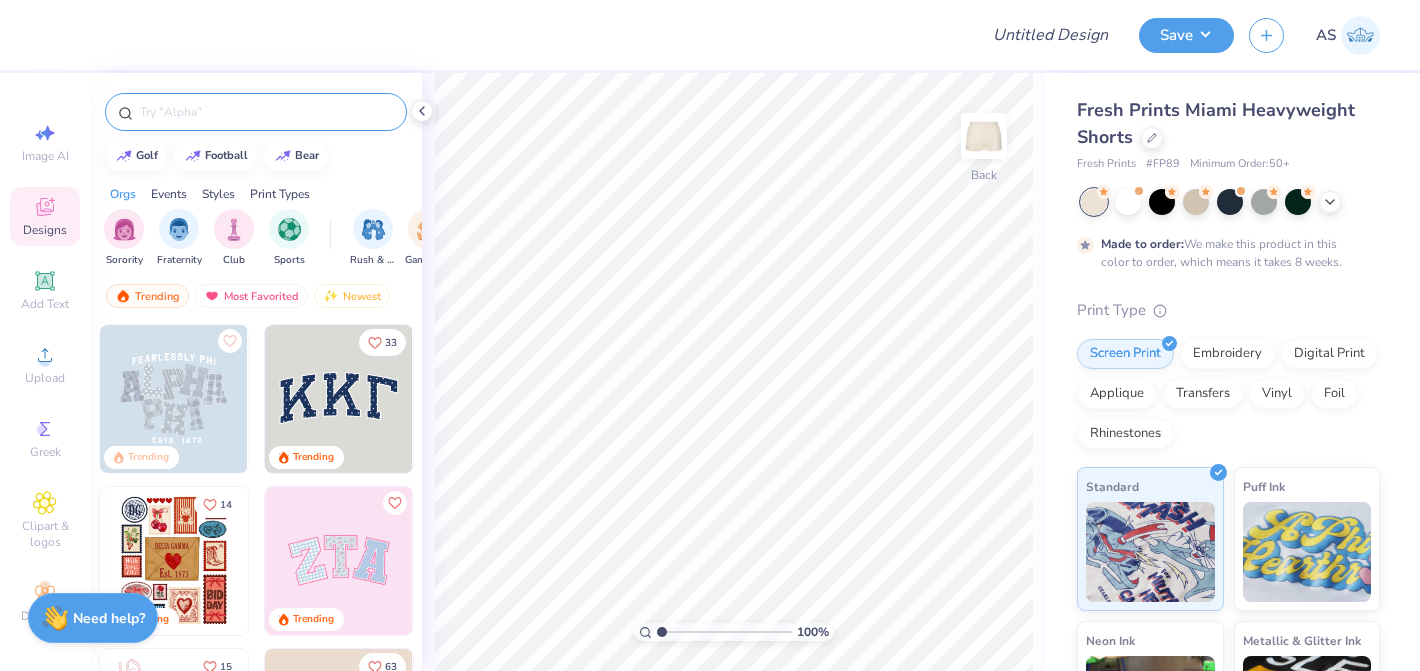 click at bounding box center [266, 112] 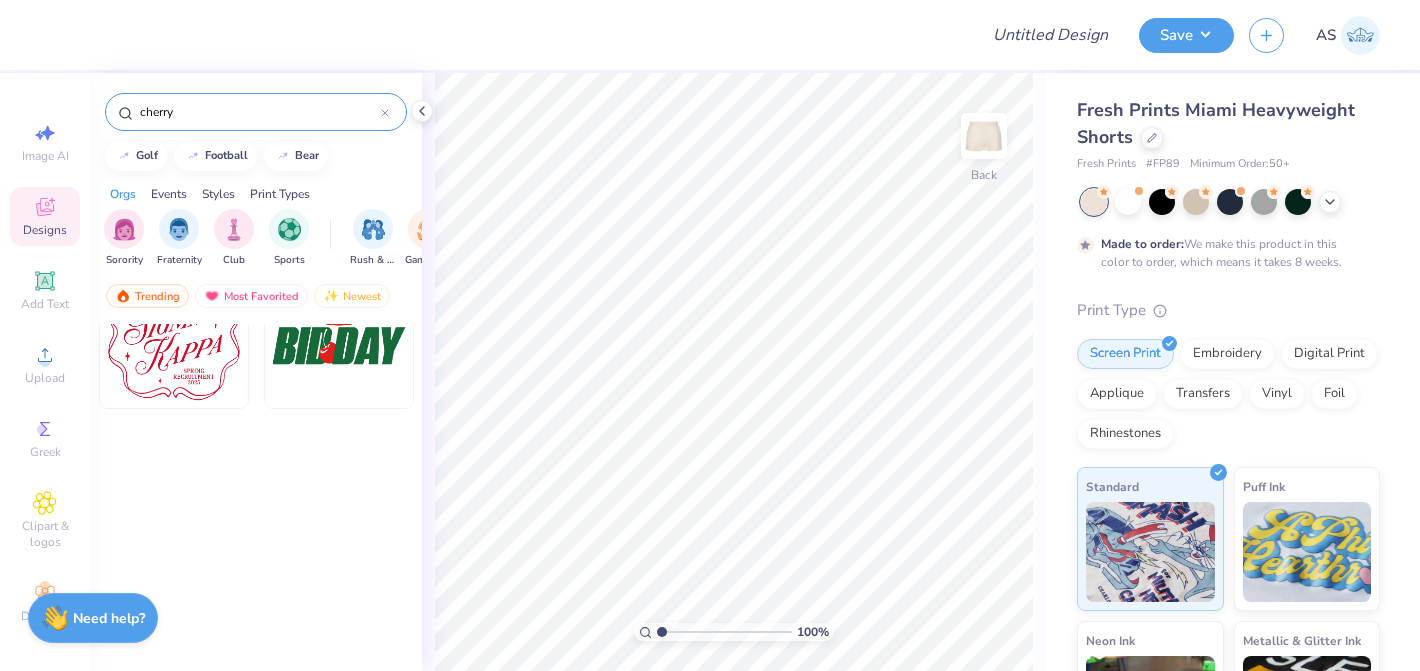 scroll, scrollTop: 0, scrollLeft: 0, axis: both 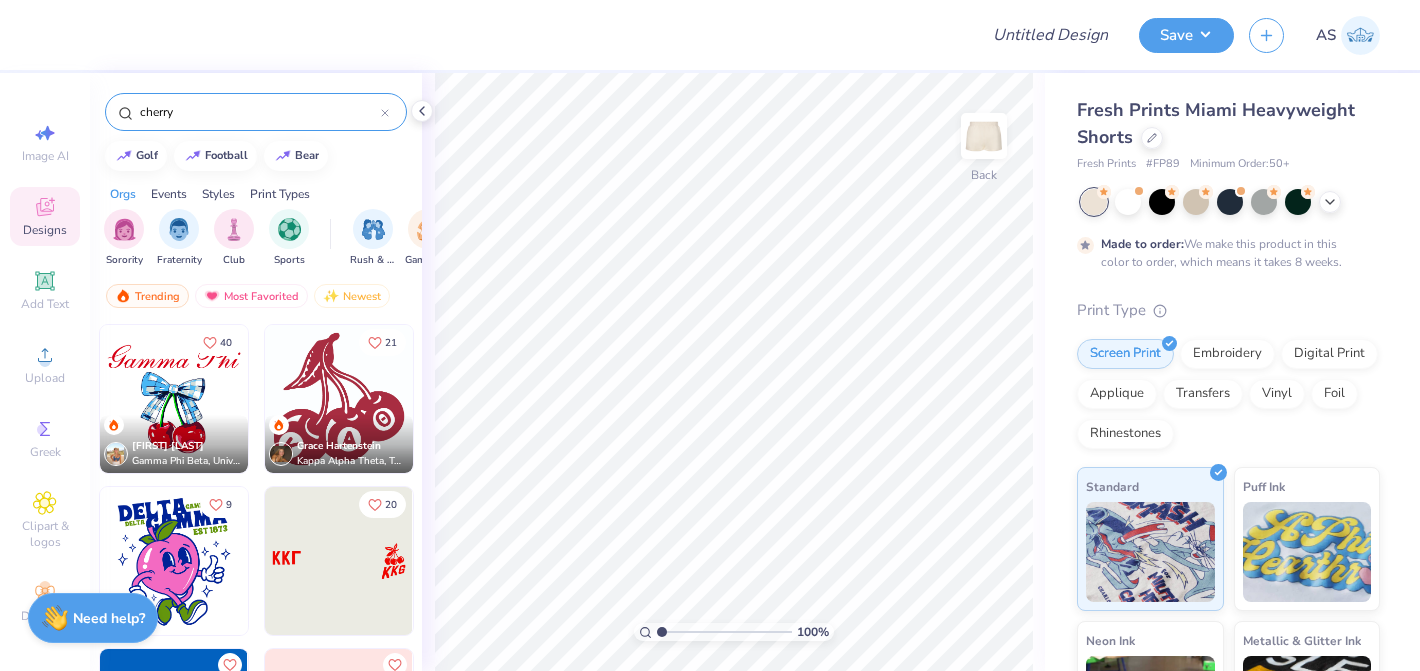 type on "cherry" 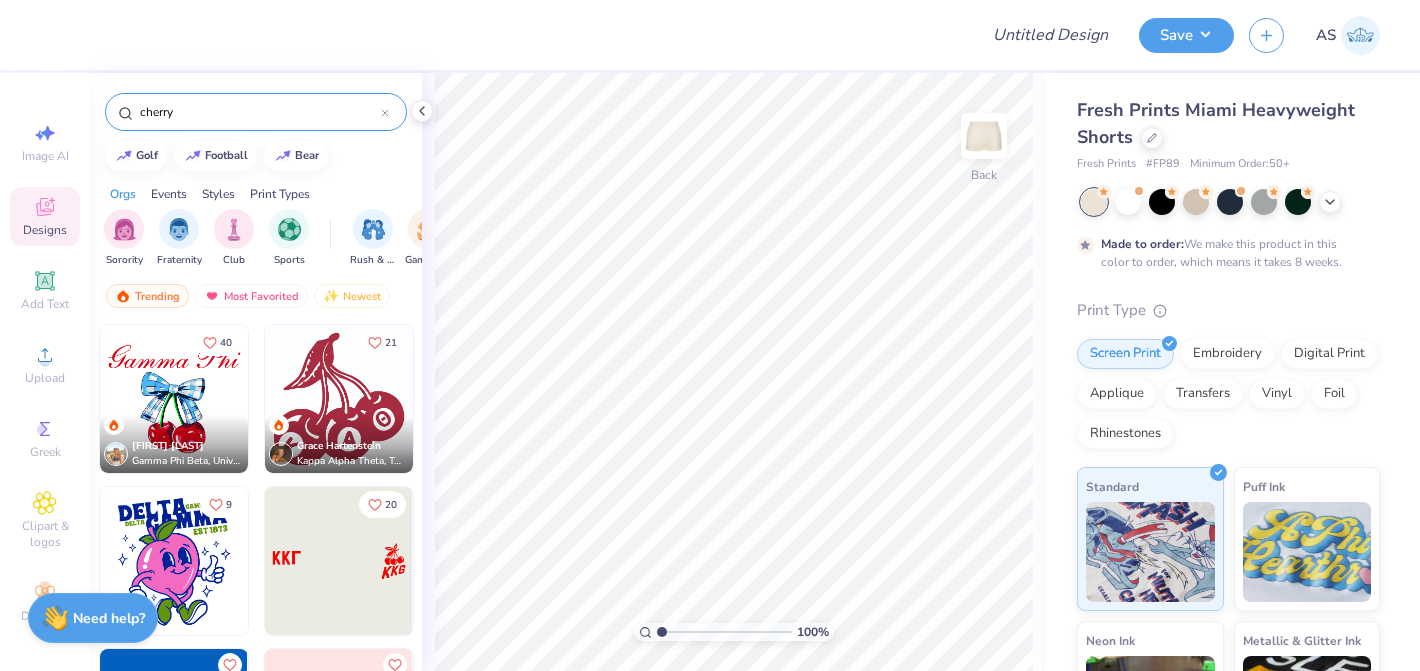 click at bounding box center [339, 399] 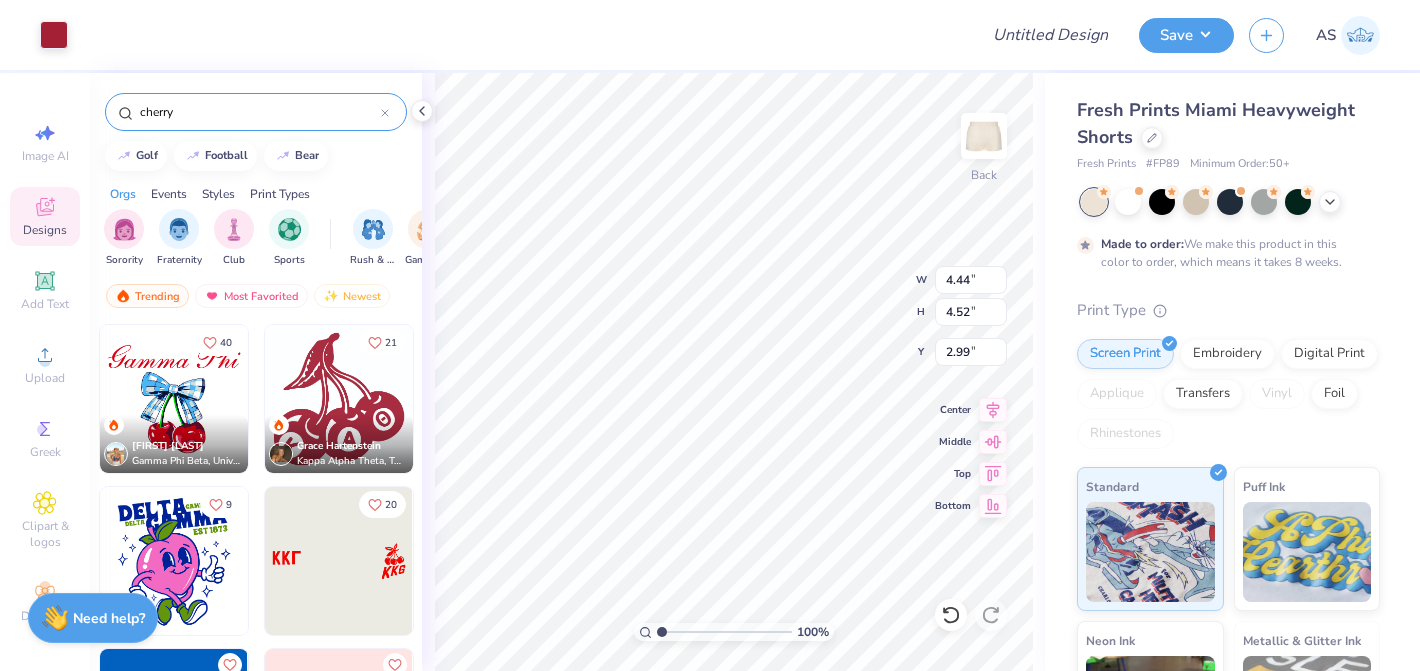 type on "4.78" 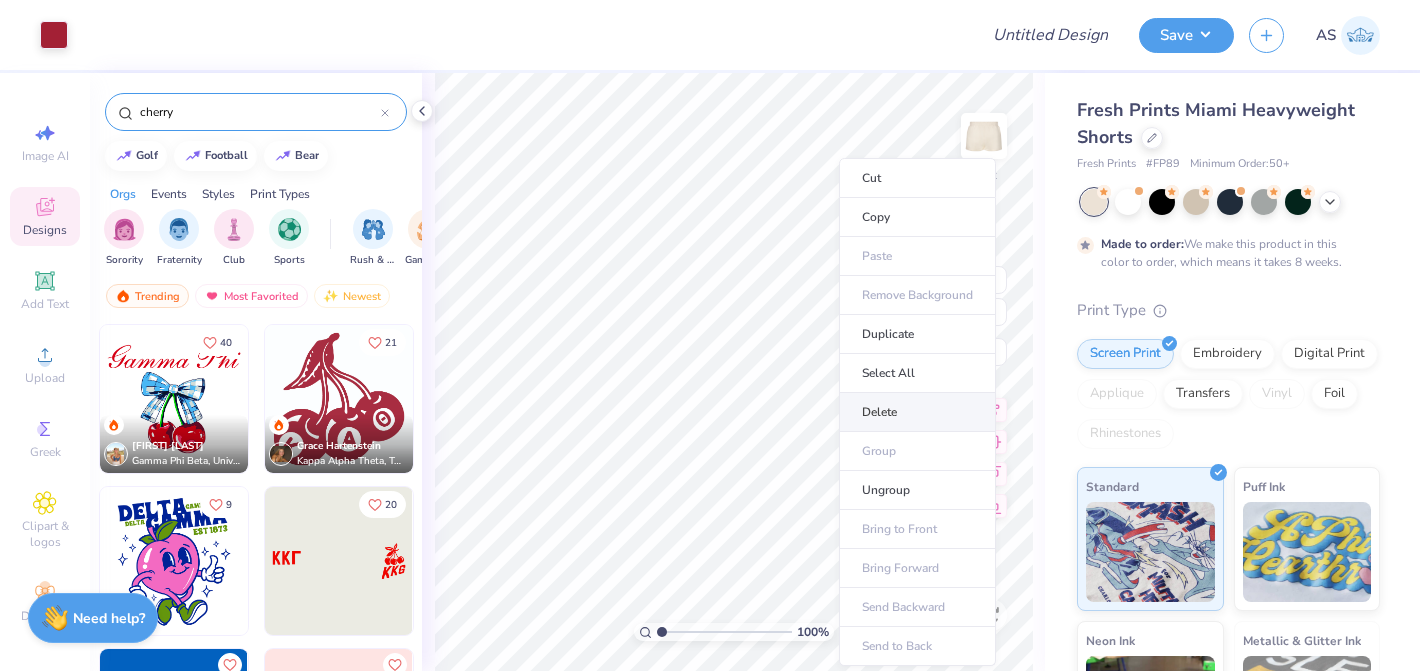 click on "Delete" at bounding box center (917, 412) 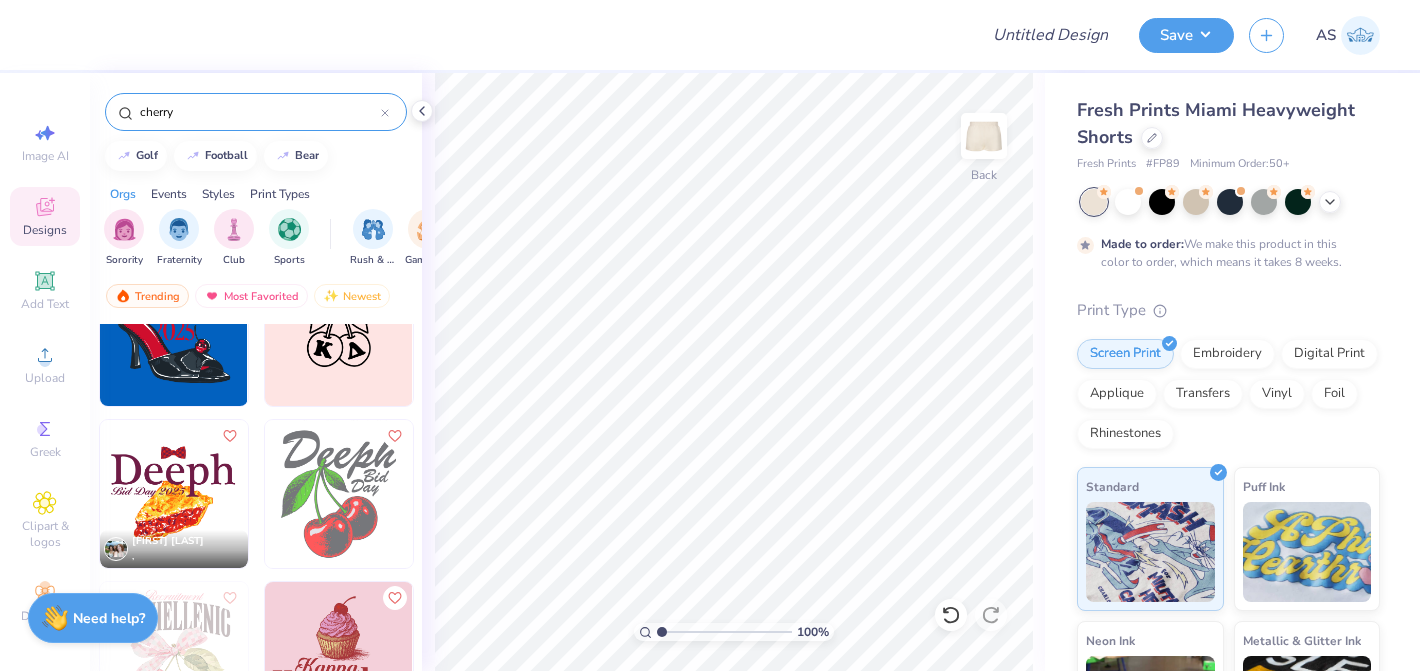 scroll, scrollTop: 398, scrollLeft: 0, axis: vertical 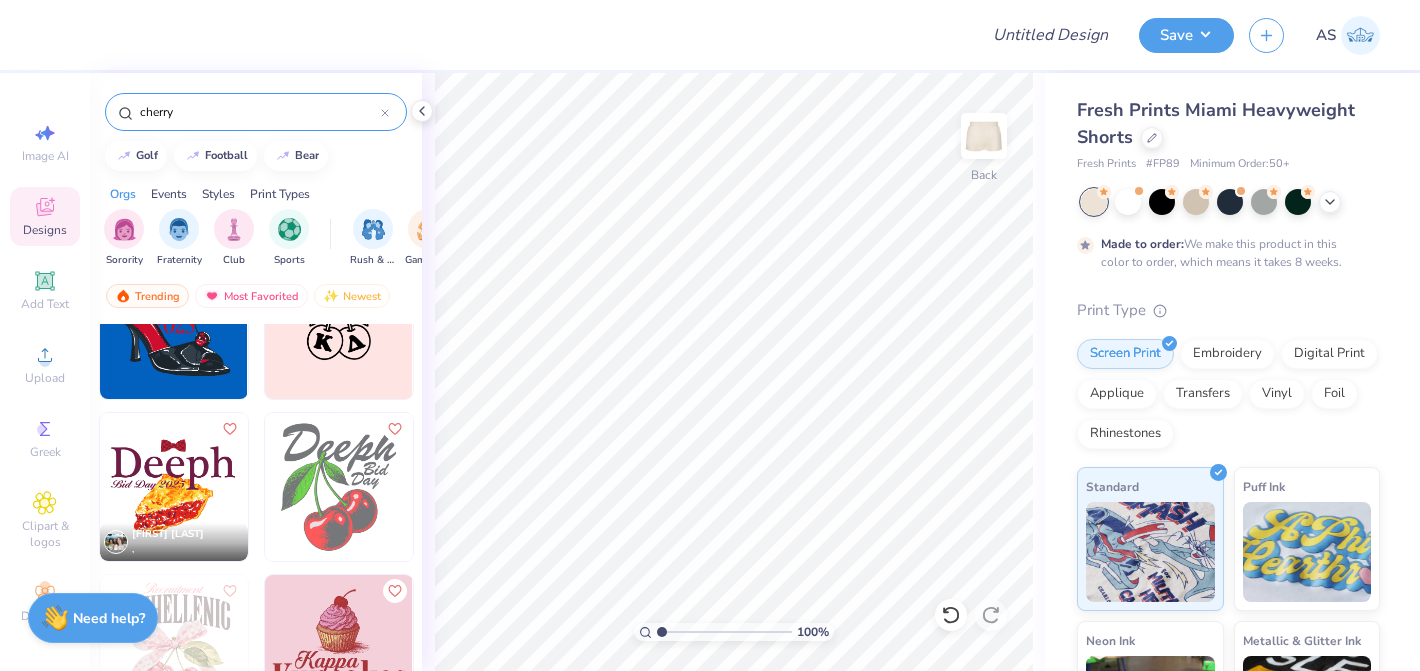 click at bounding box center [339, 487] 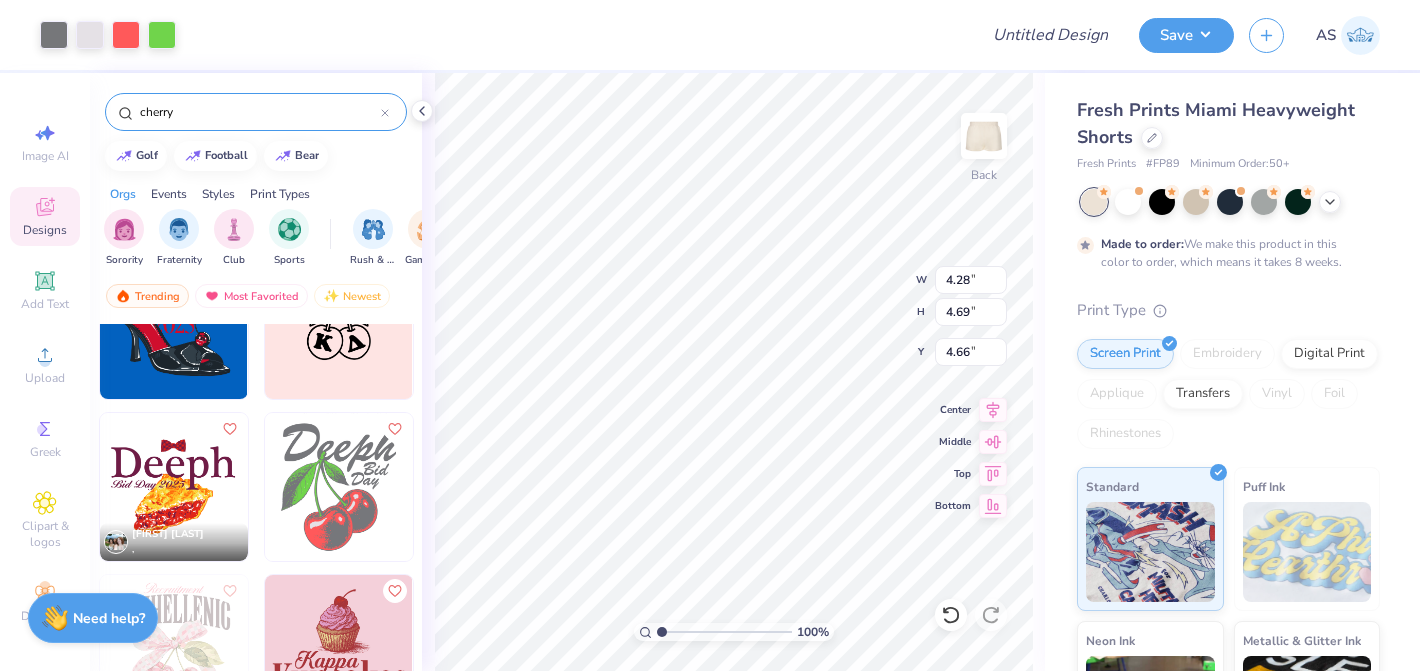 type on "4.66" 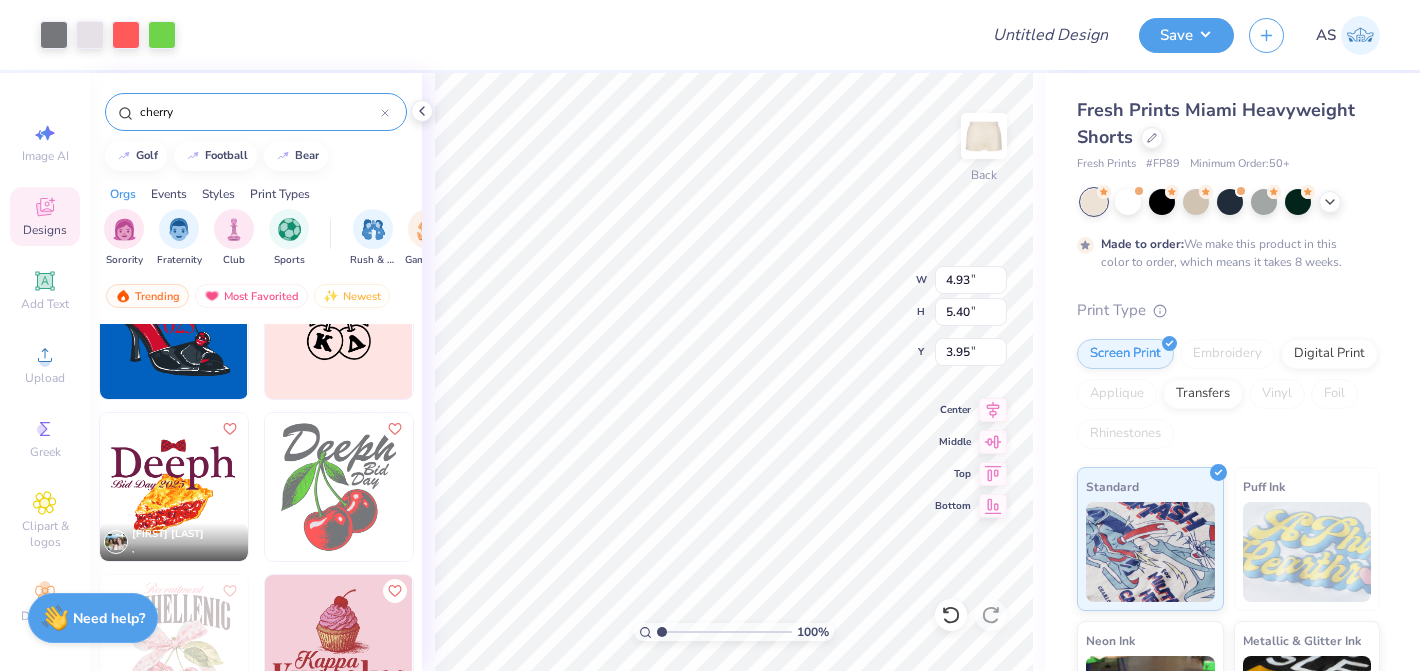 type on "4.93" 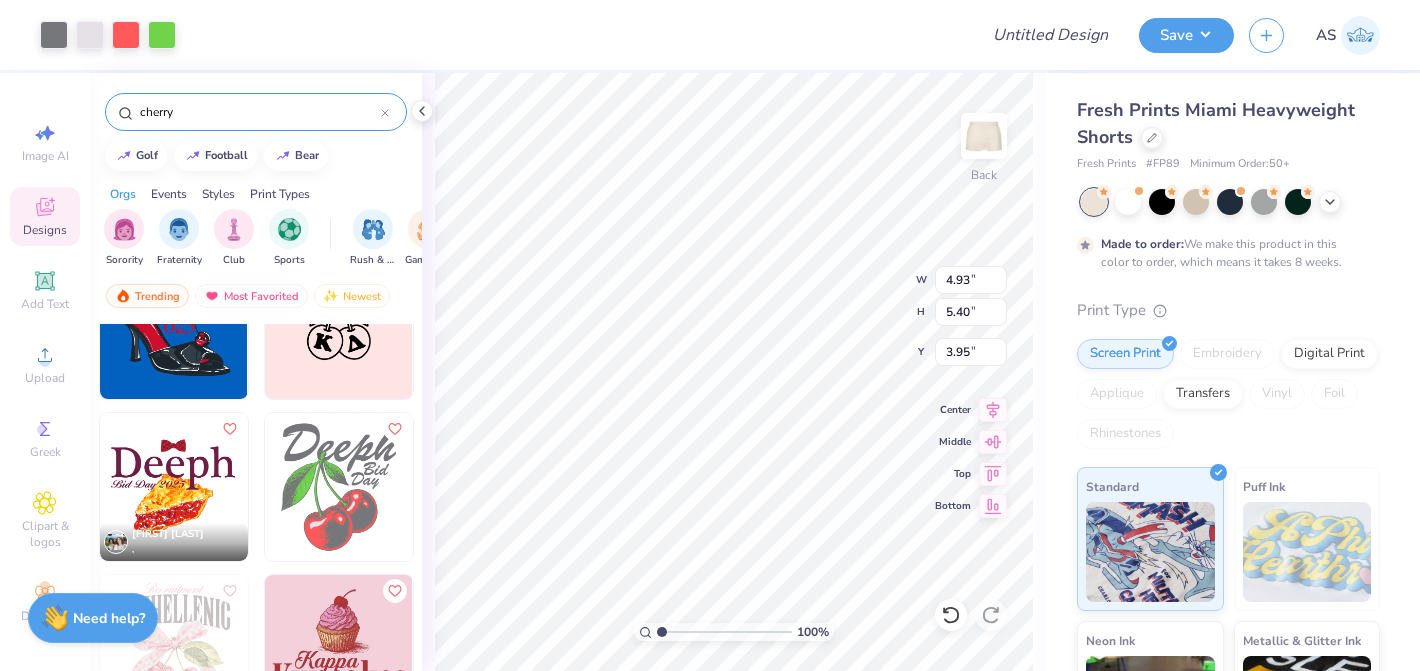 type on "5.40" 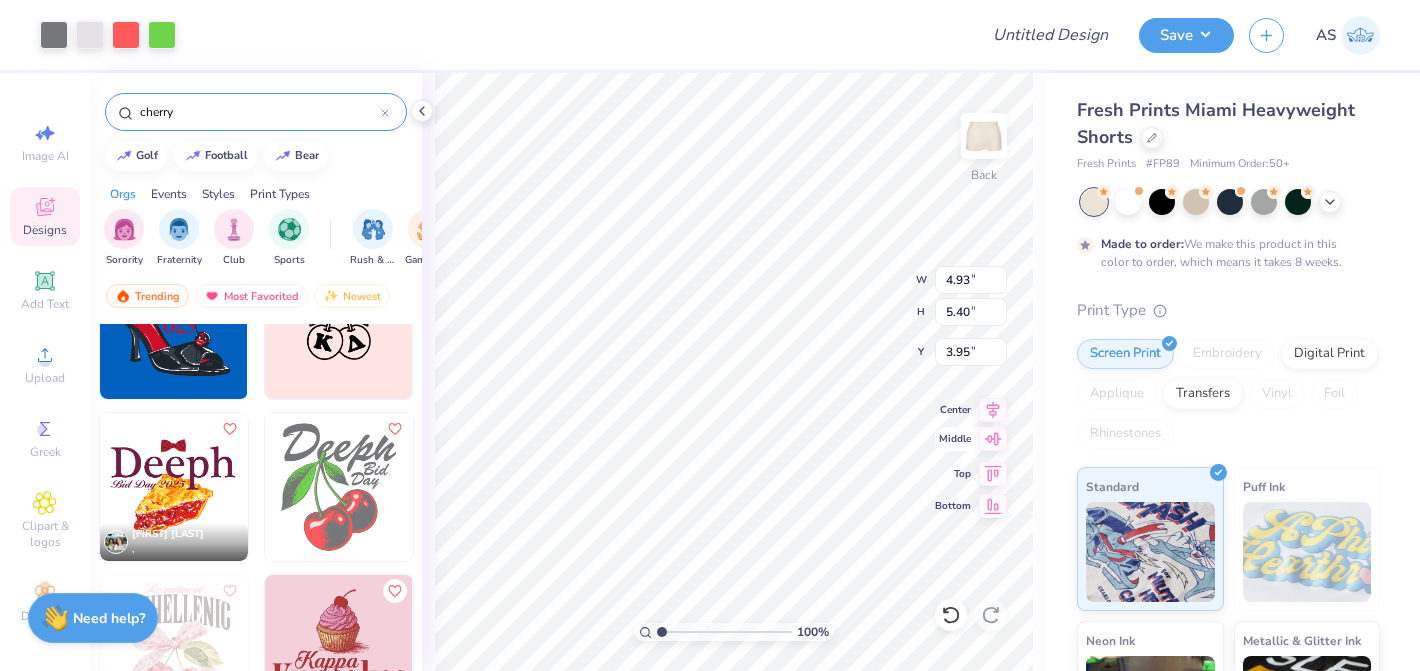click 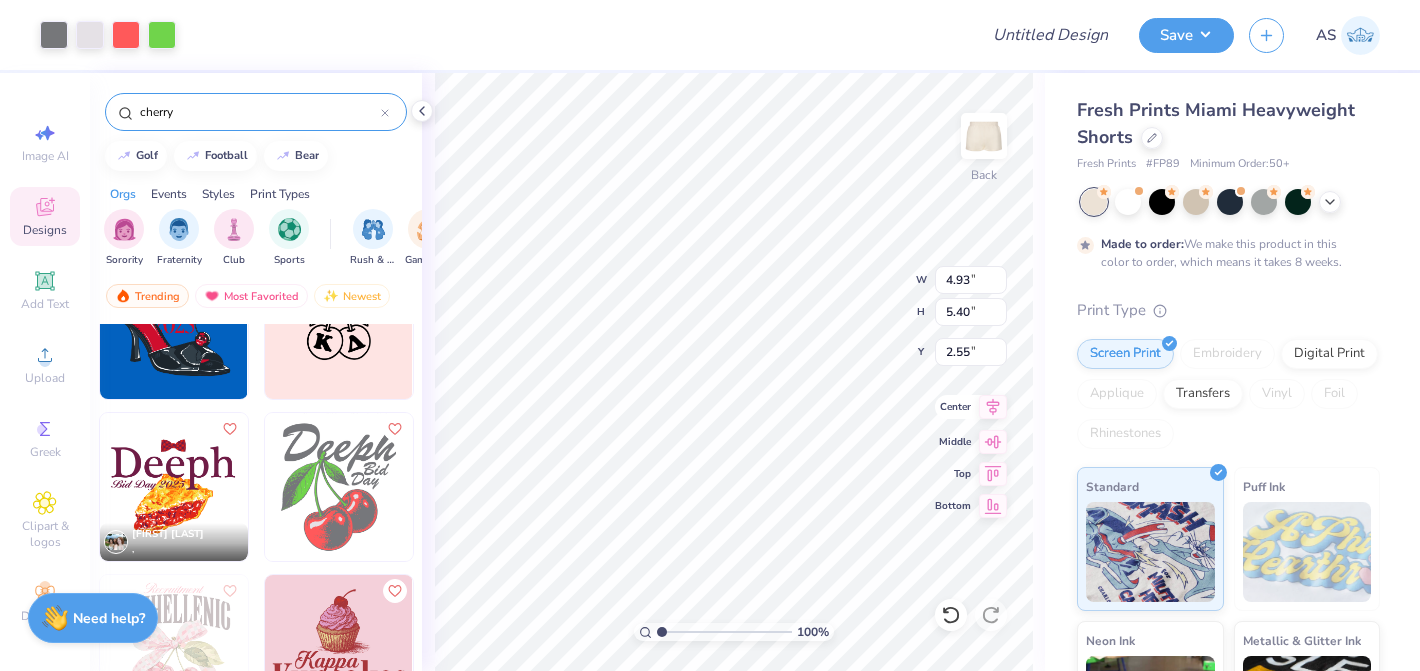 click 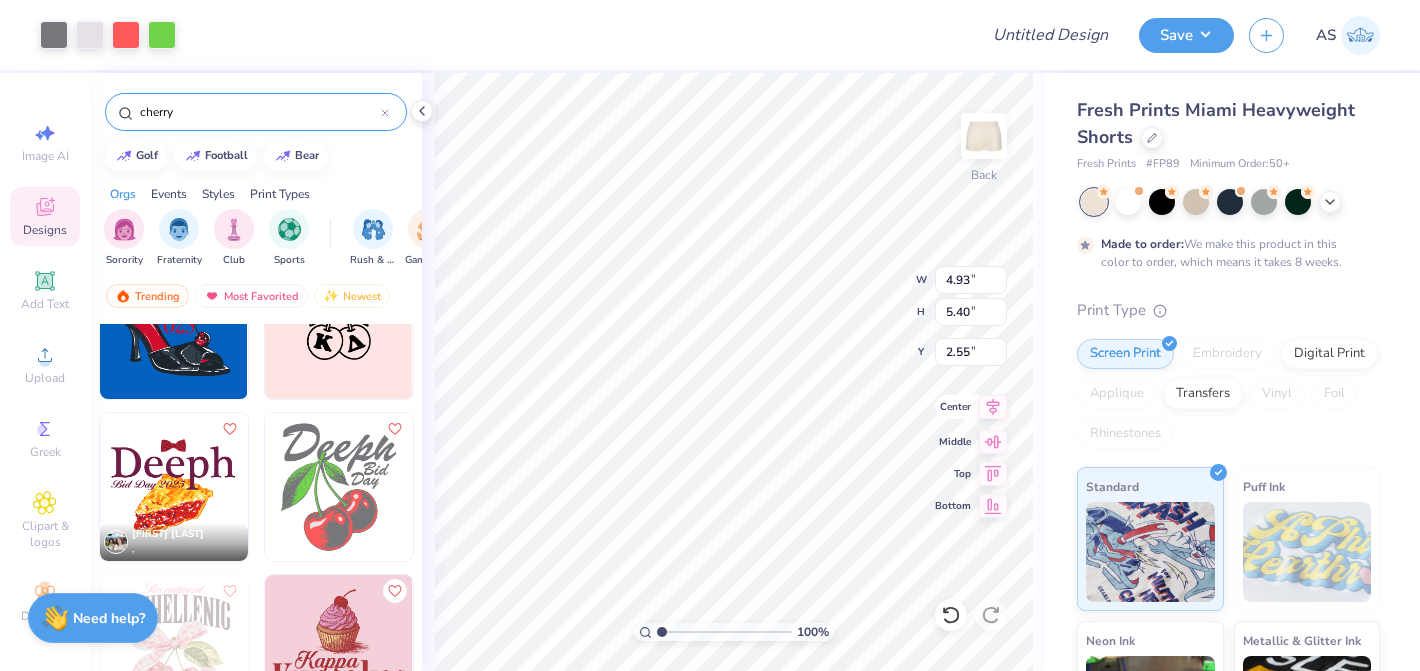 type on "3.63" 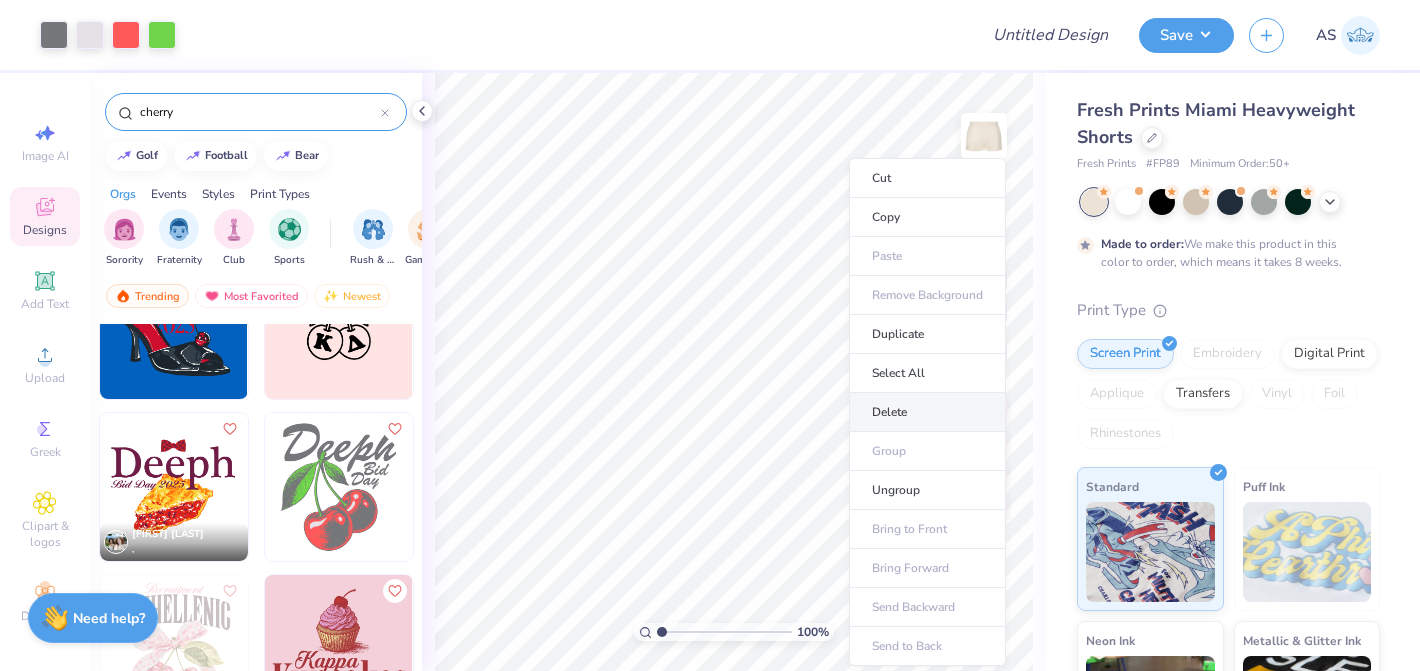 click on "Delete" at bounding box center (927, 412) 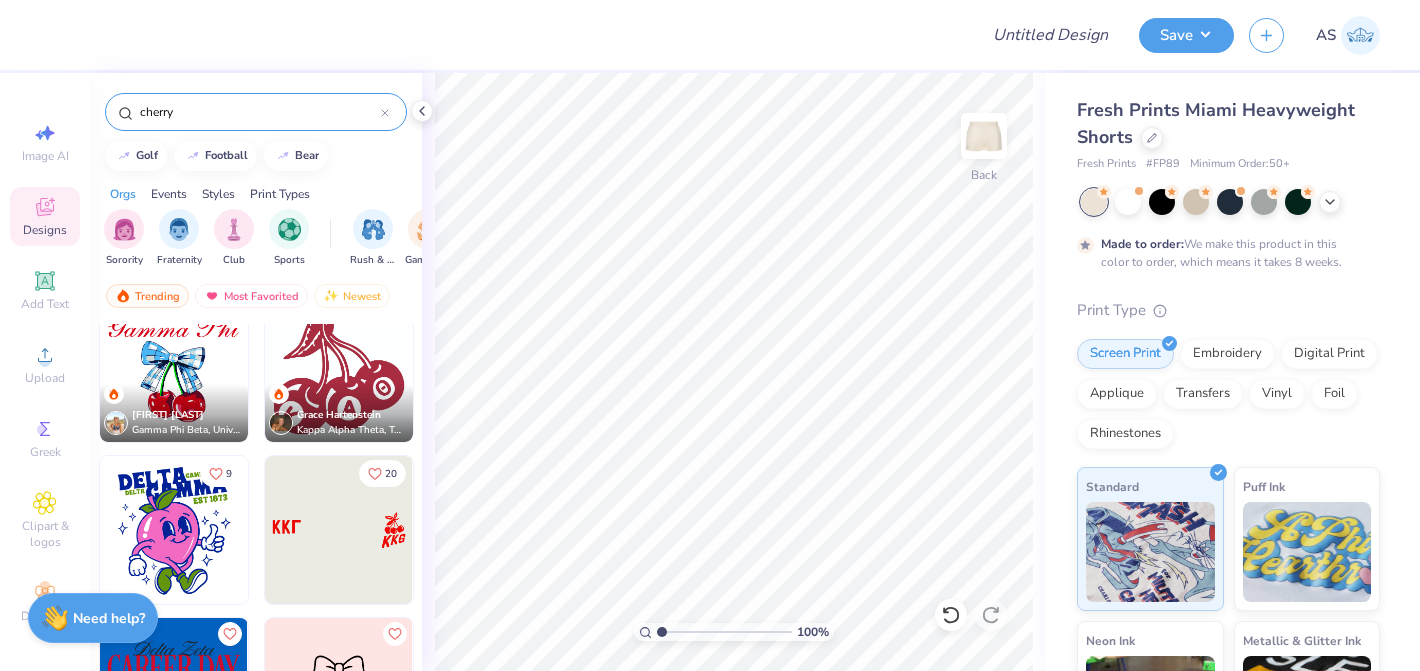 scroll, scrollTop: 0, scrollLeft: 0, axis: both 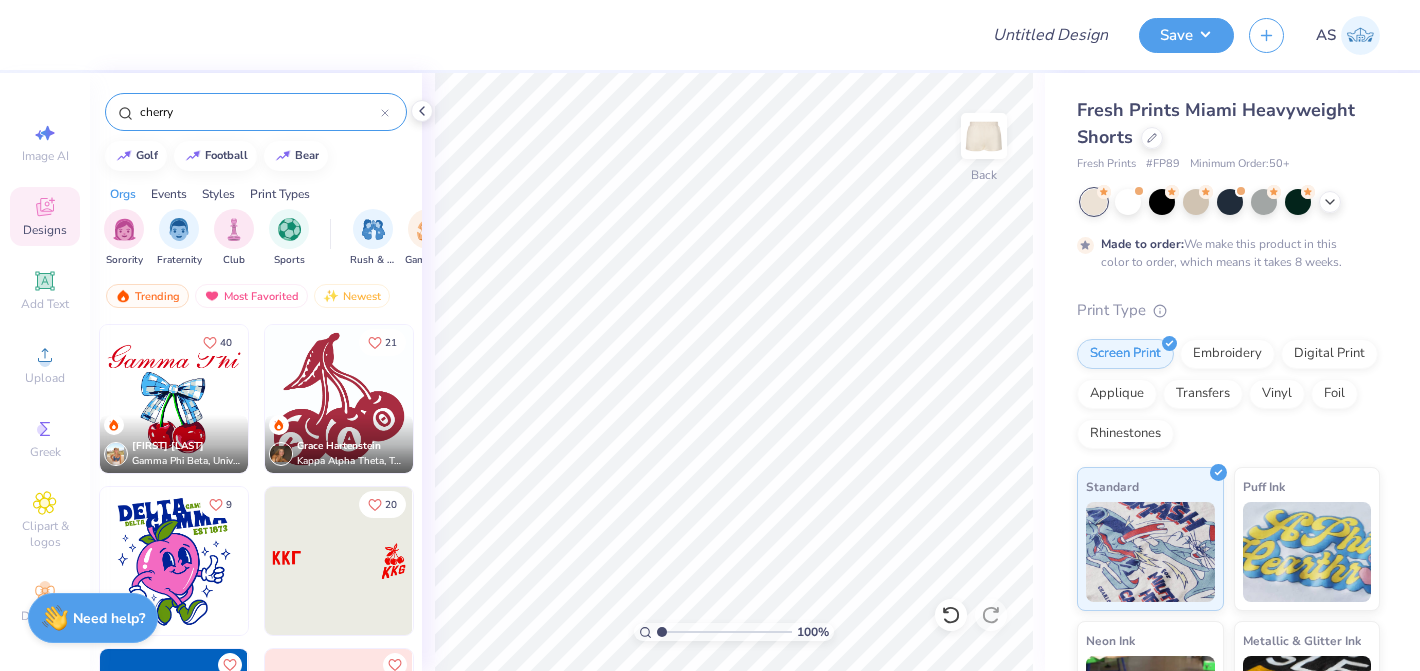 click at bounding box center (174, 399) 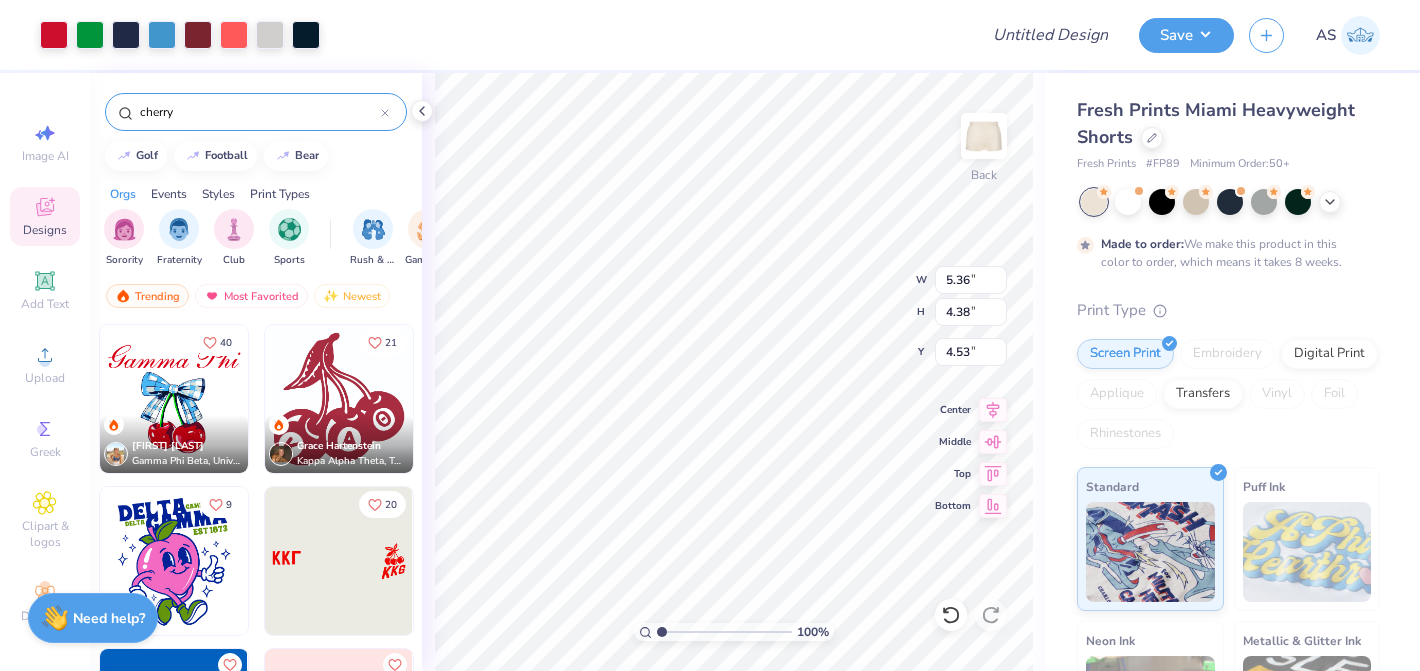 type on "4.22" 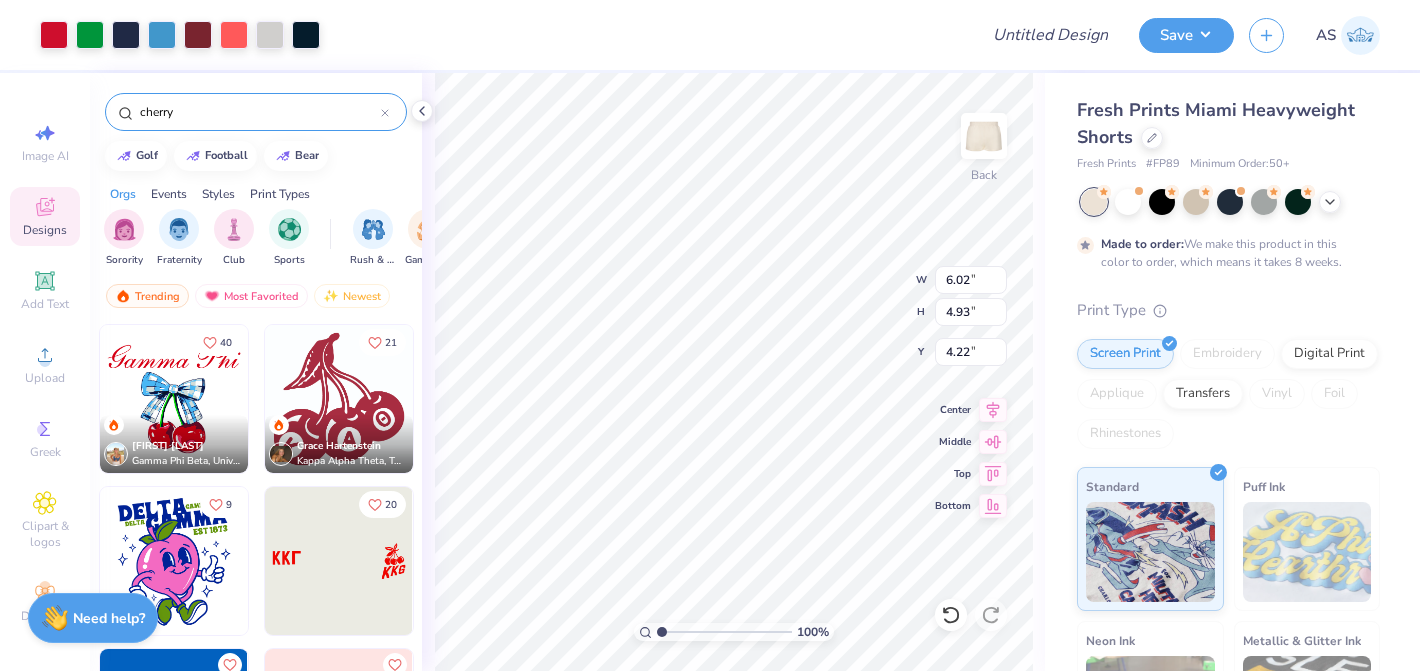 type on "6.02" 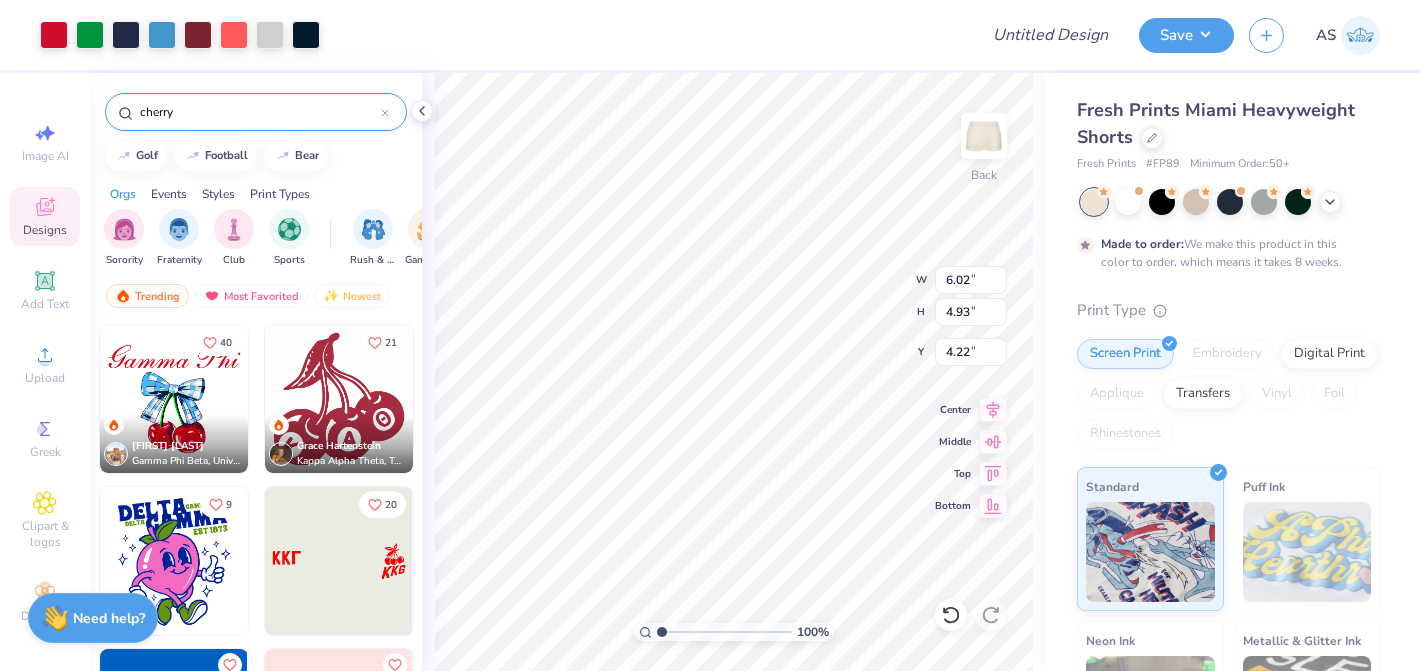type on "4.93" 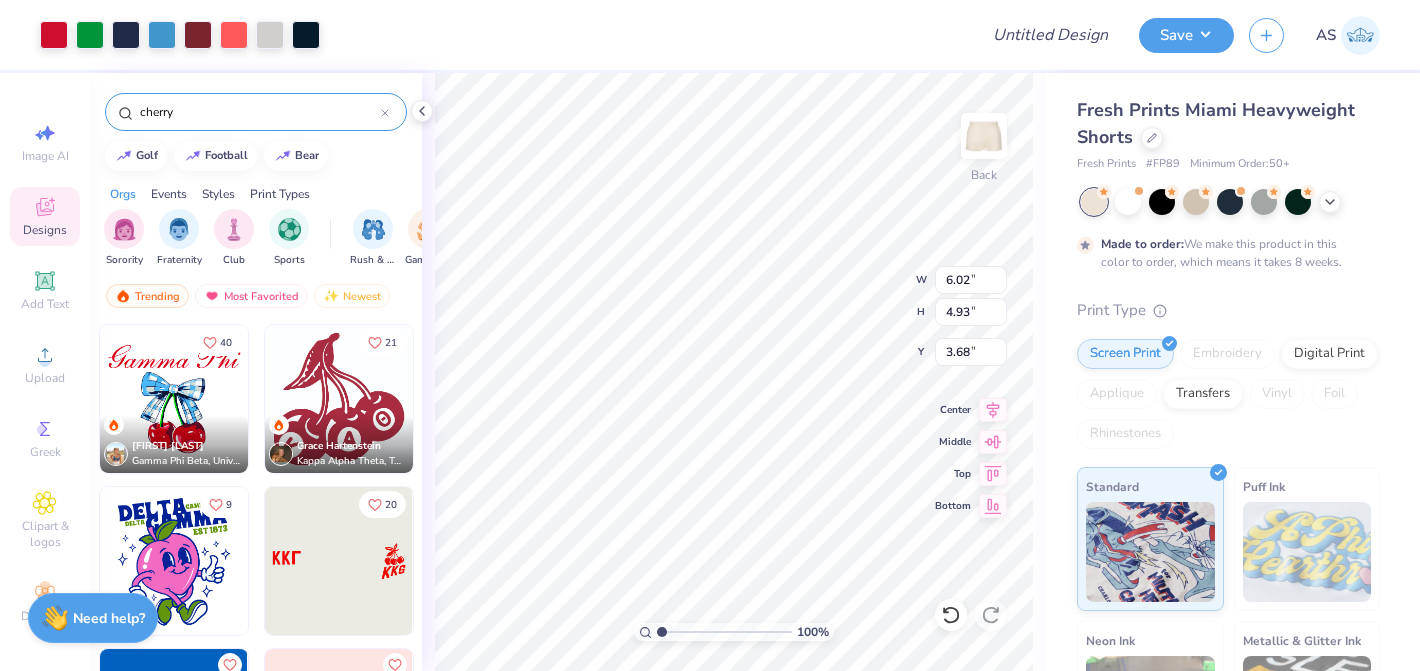 type on "3.98" 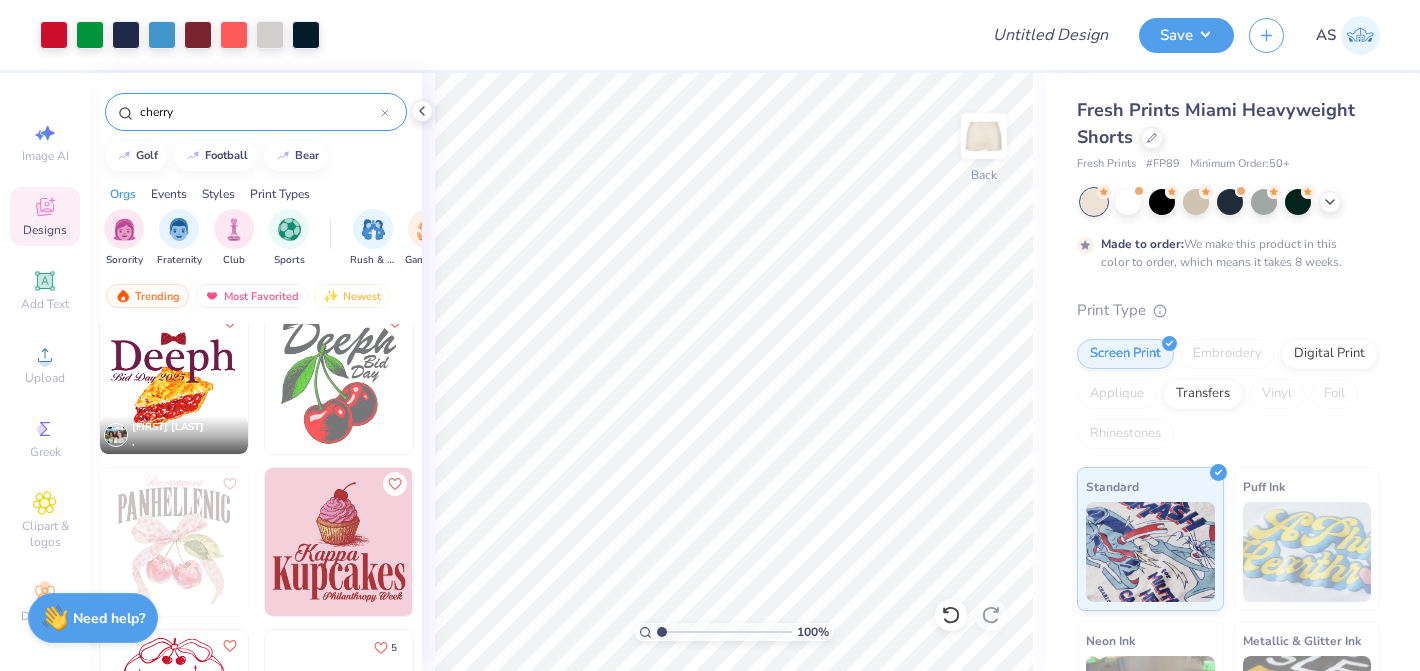 scroll, scrollTop: 0, scrollLeft: 0, axis: both 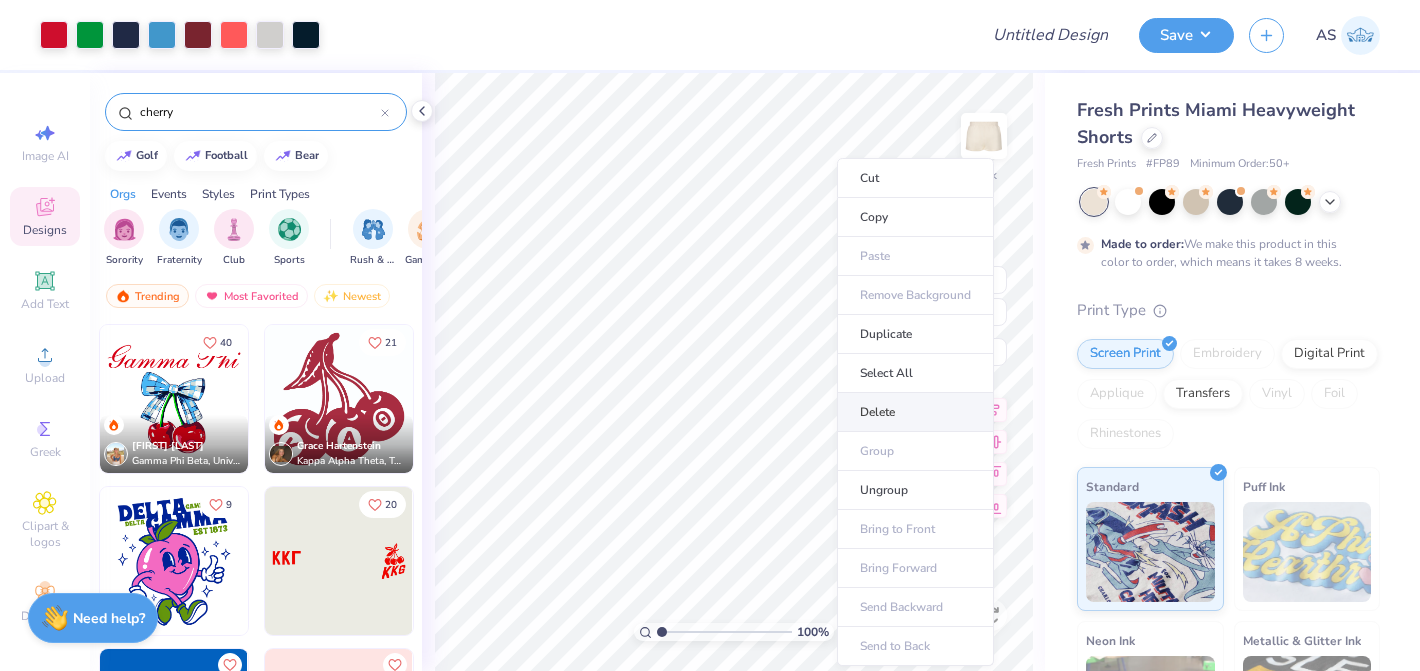 click on "Delete" at bounding box center [915, 412] 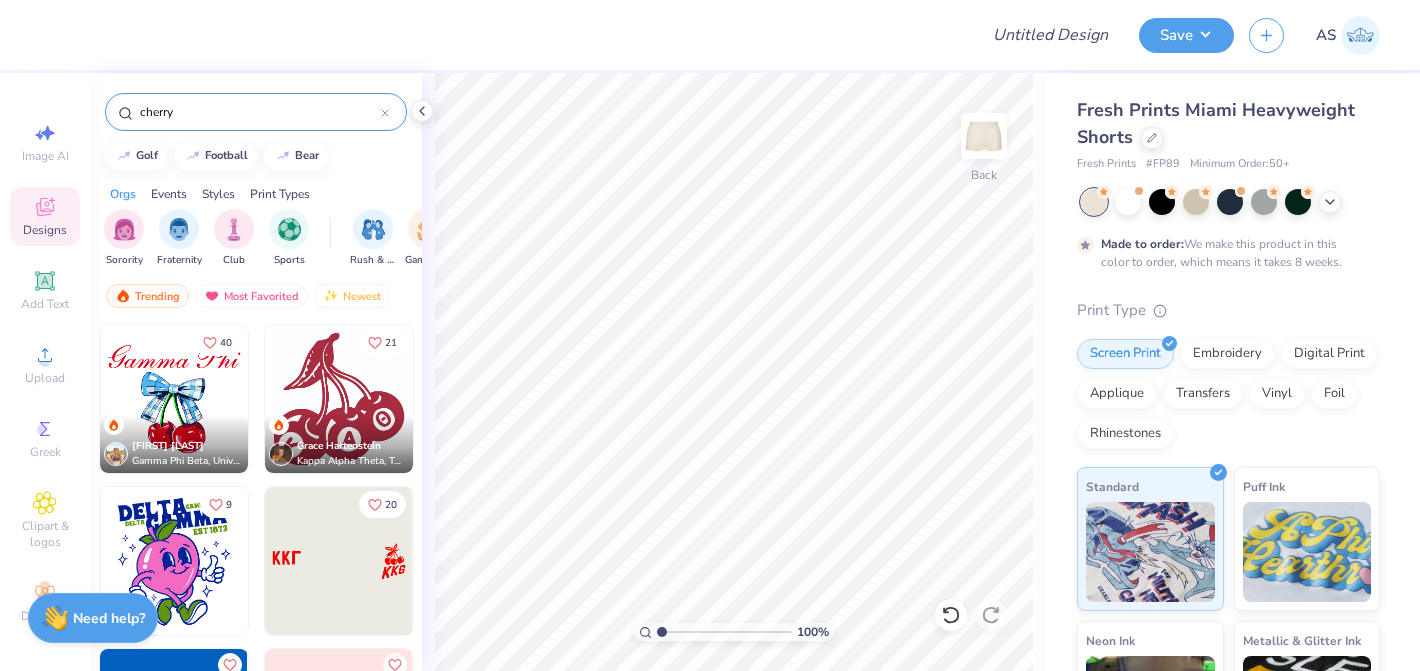 click at bounding box center [339, 399] 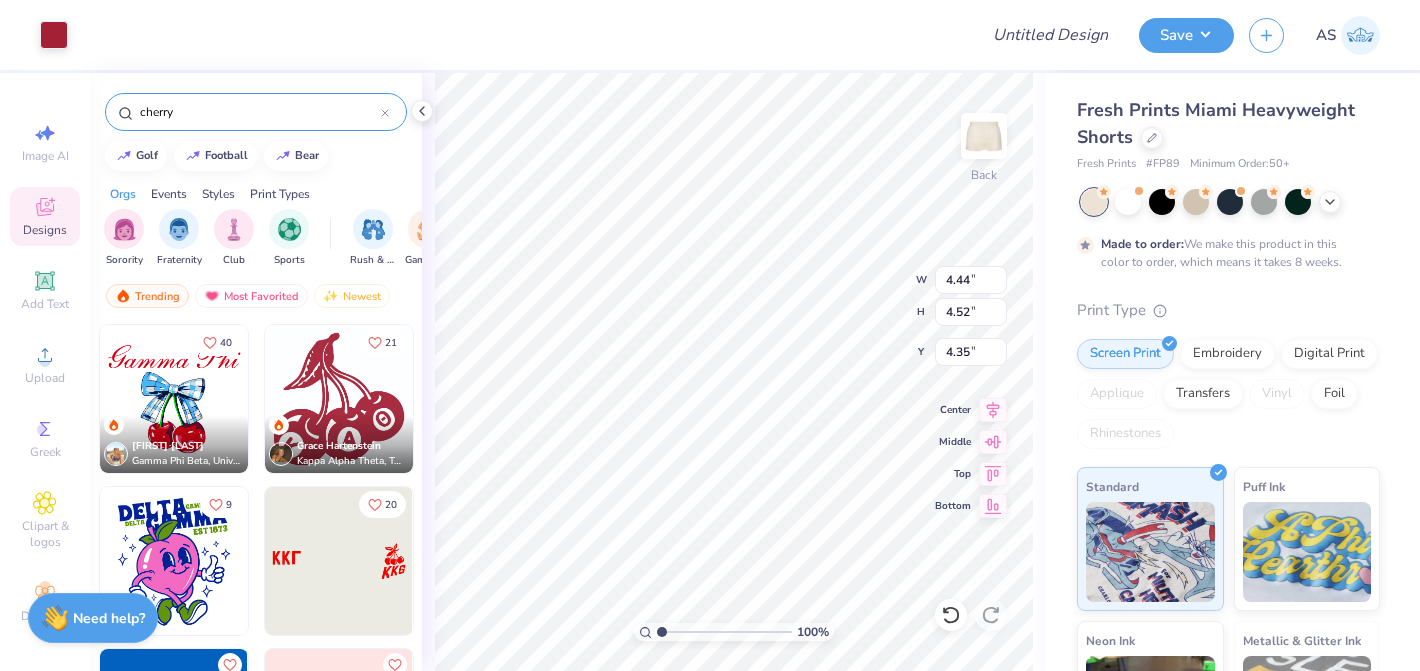 type on "4.35" 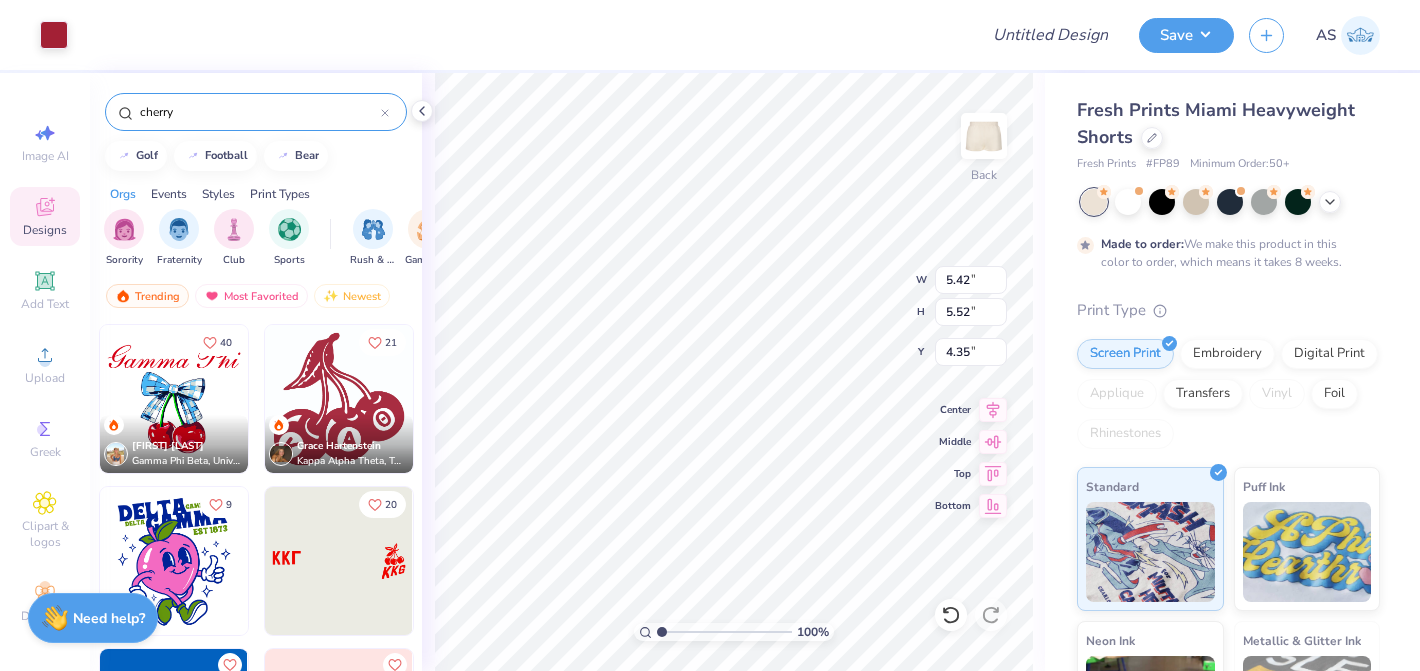 type on "5.42" 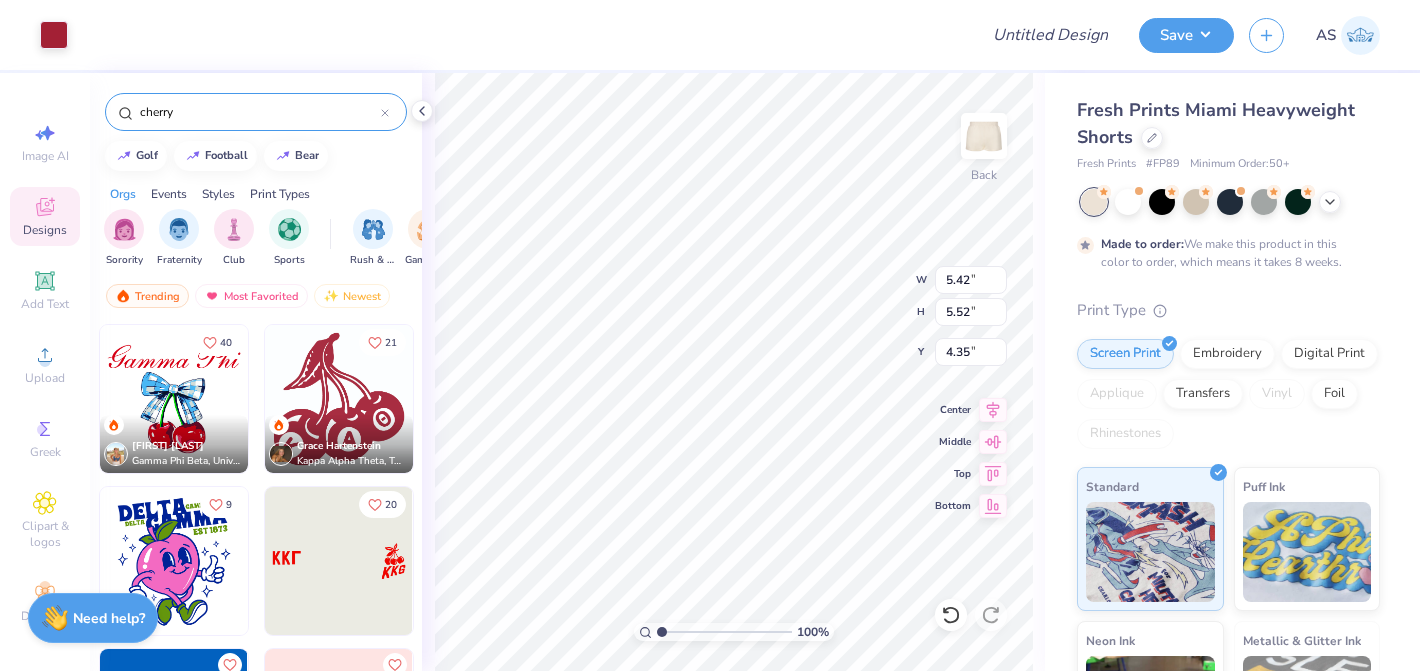 type on "5.52" 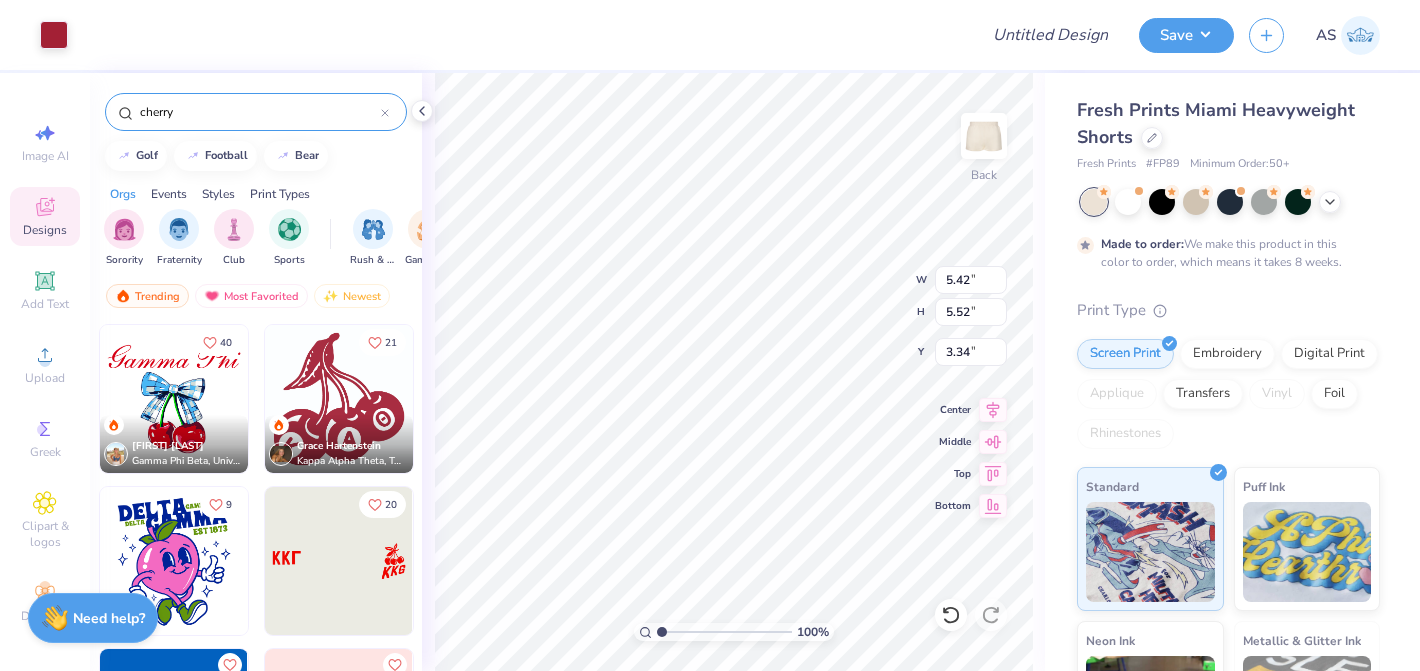 type on "3.71" 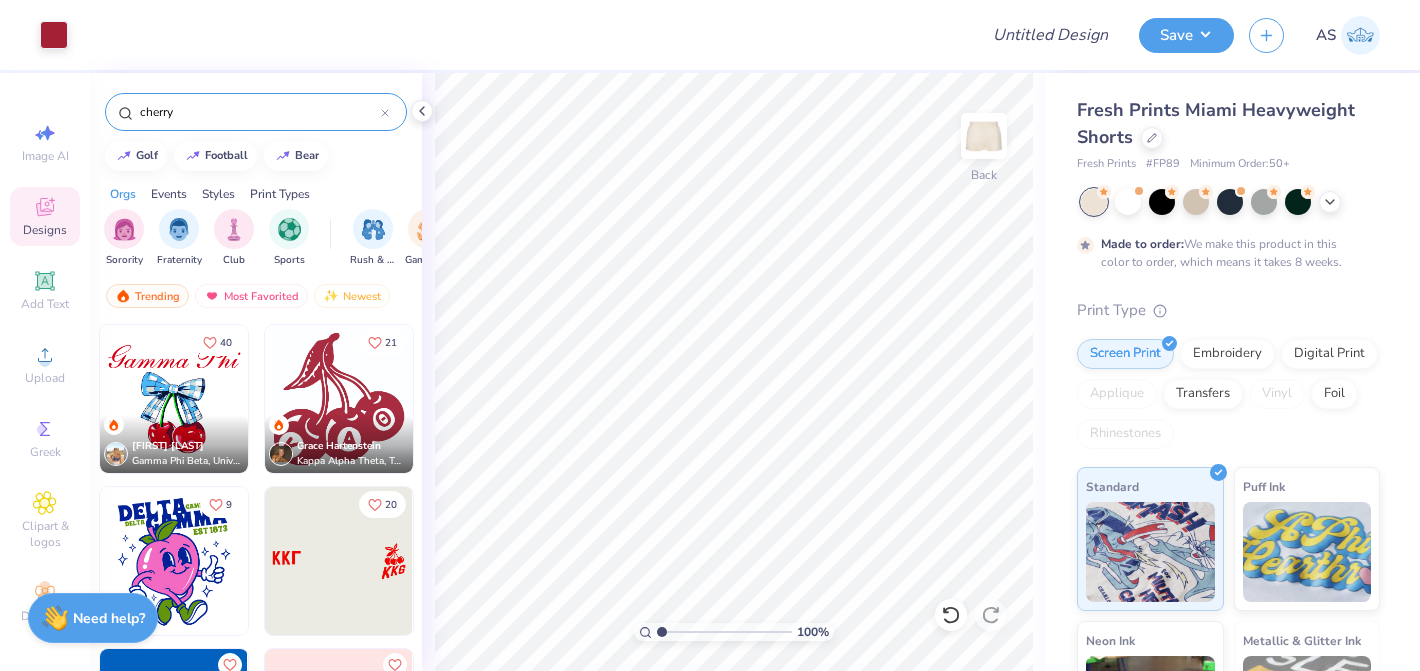click on "Fresh Prints Miami Heavyweight Shorts Fresh Prints # FP89 Minimum Order:  50 +   Made to order:  We make this product in this color to order, which means it takes 8 weeks. Print Type Screen Print Embroidery Digital Print Applique Transfers Vinyl Foil Rhinestones Standard Puff Ink Neon Ink Metallic & Glitter Ink Glow in the Dark Ink Water based Ink" at bounding box center (1232, 496) 